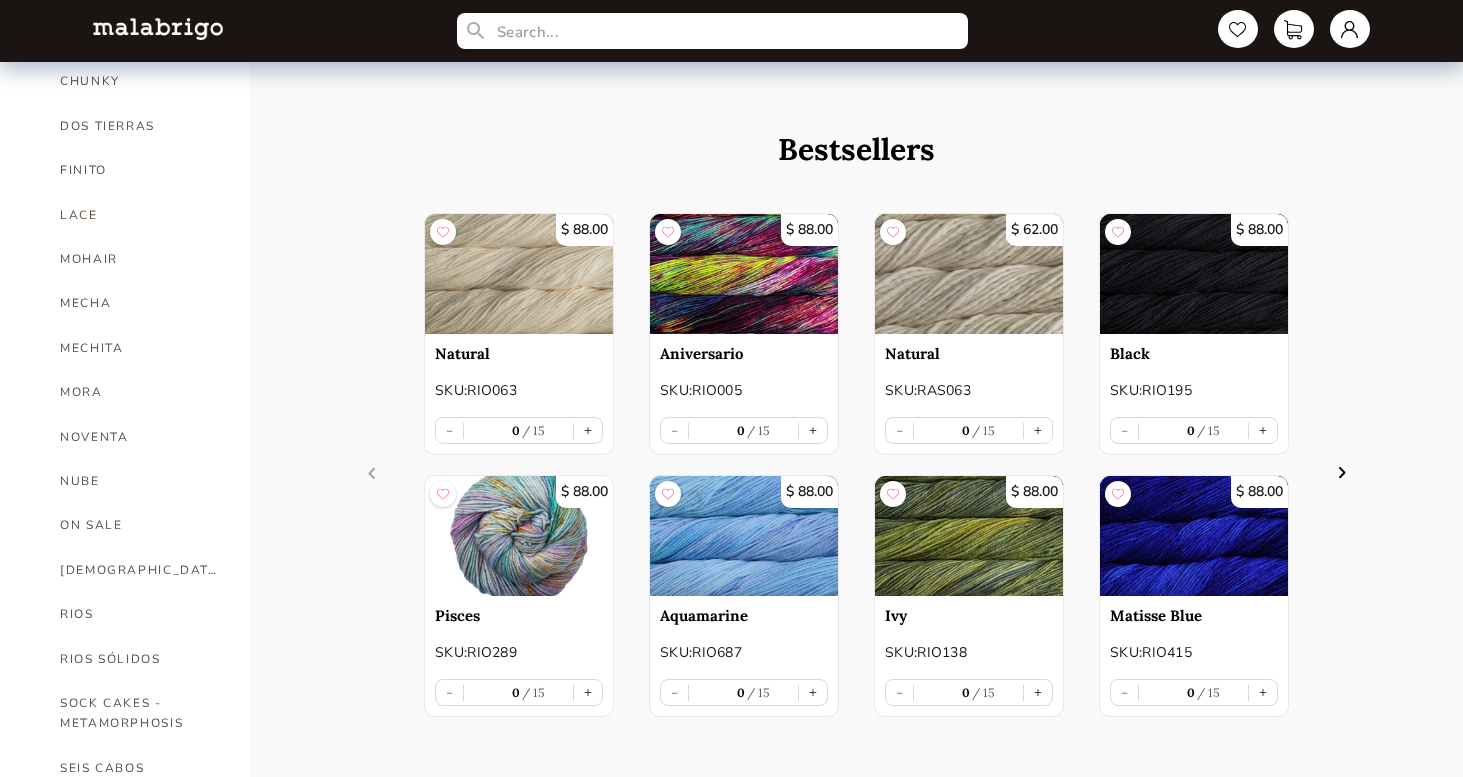 scroll, scrollTop: 664, scrollLeft: 0, axis: vertical 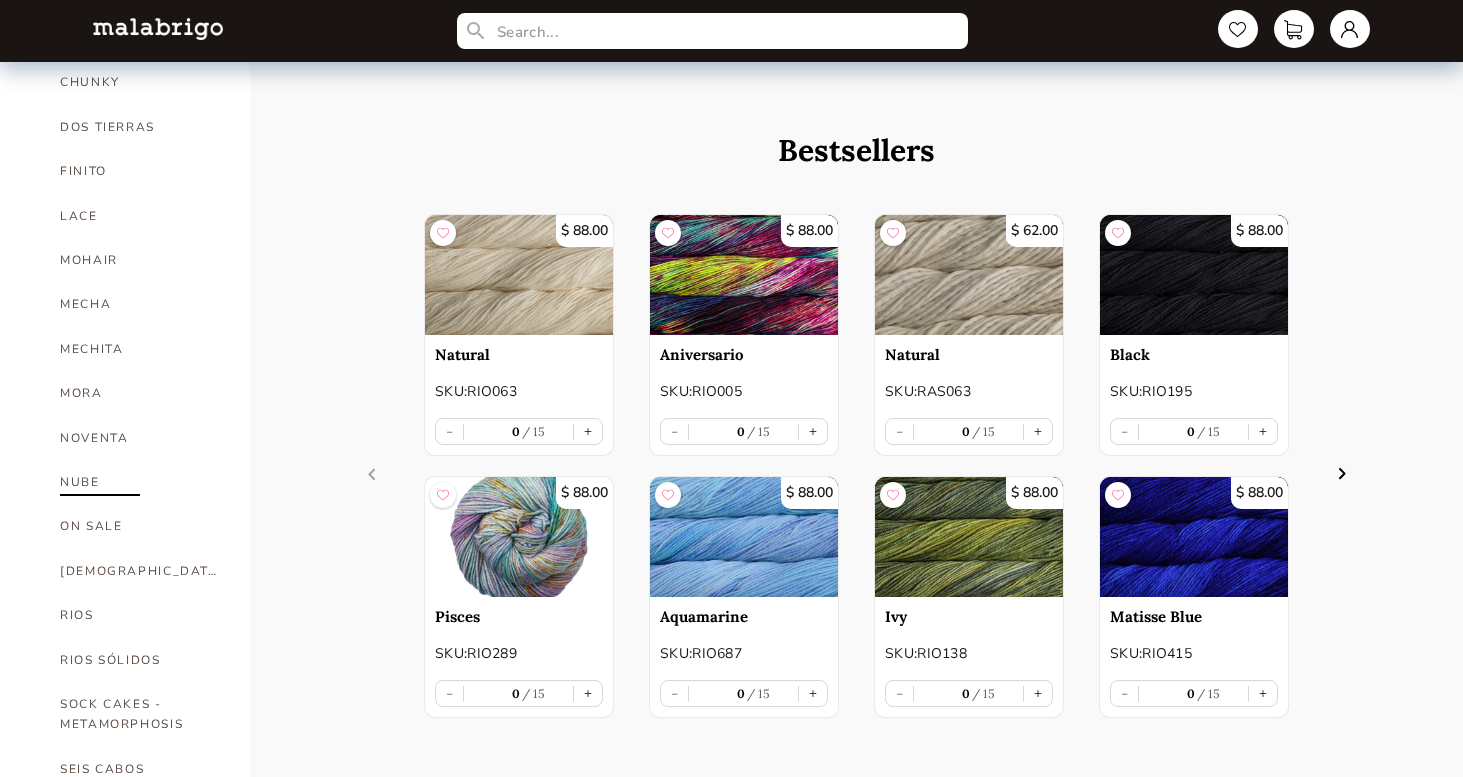 click on "NUBE" at bounding box center (140, 482) 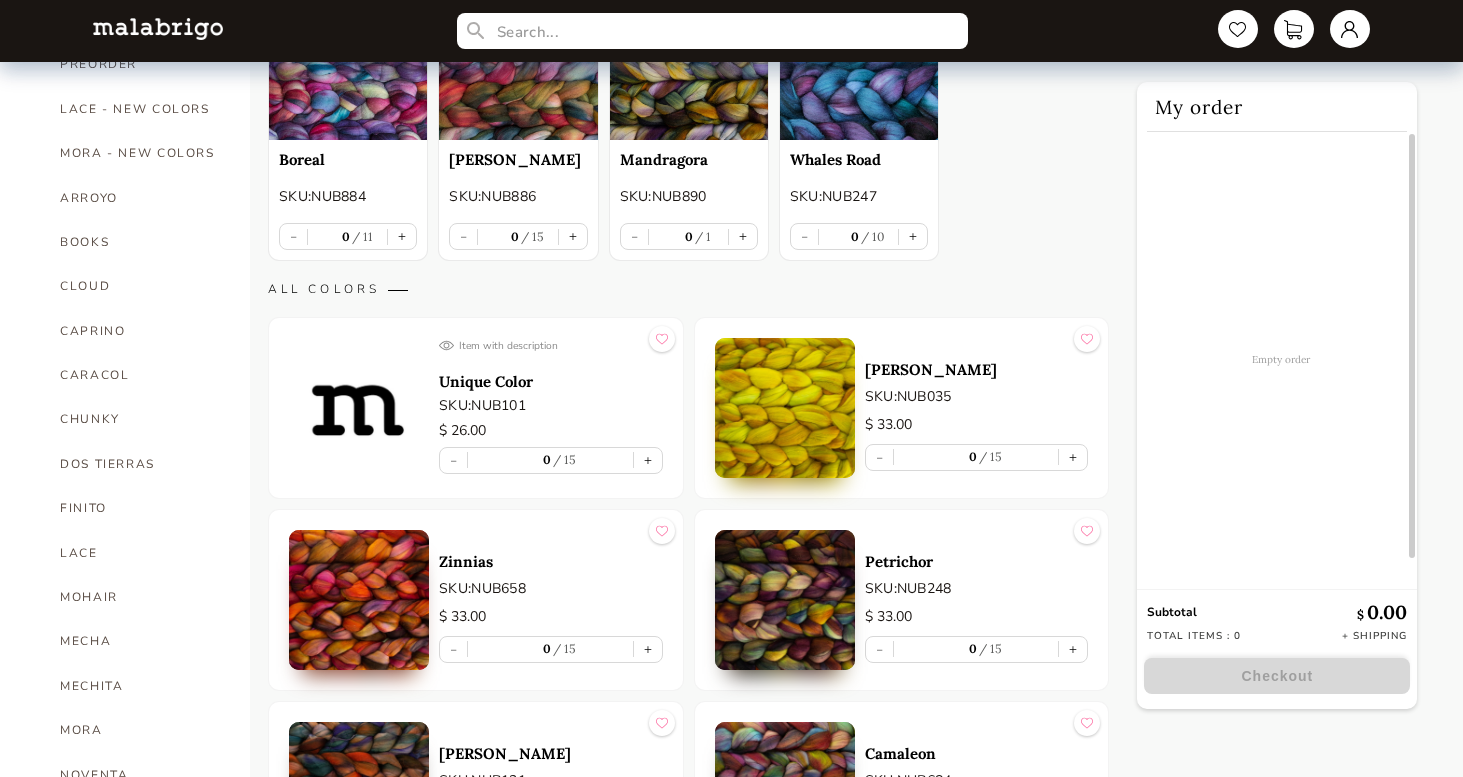 scroll, scrollTop: 0, scrollLeft: 0, axis: both 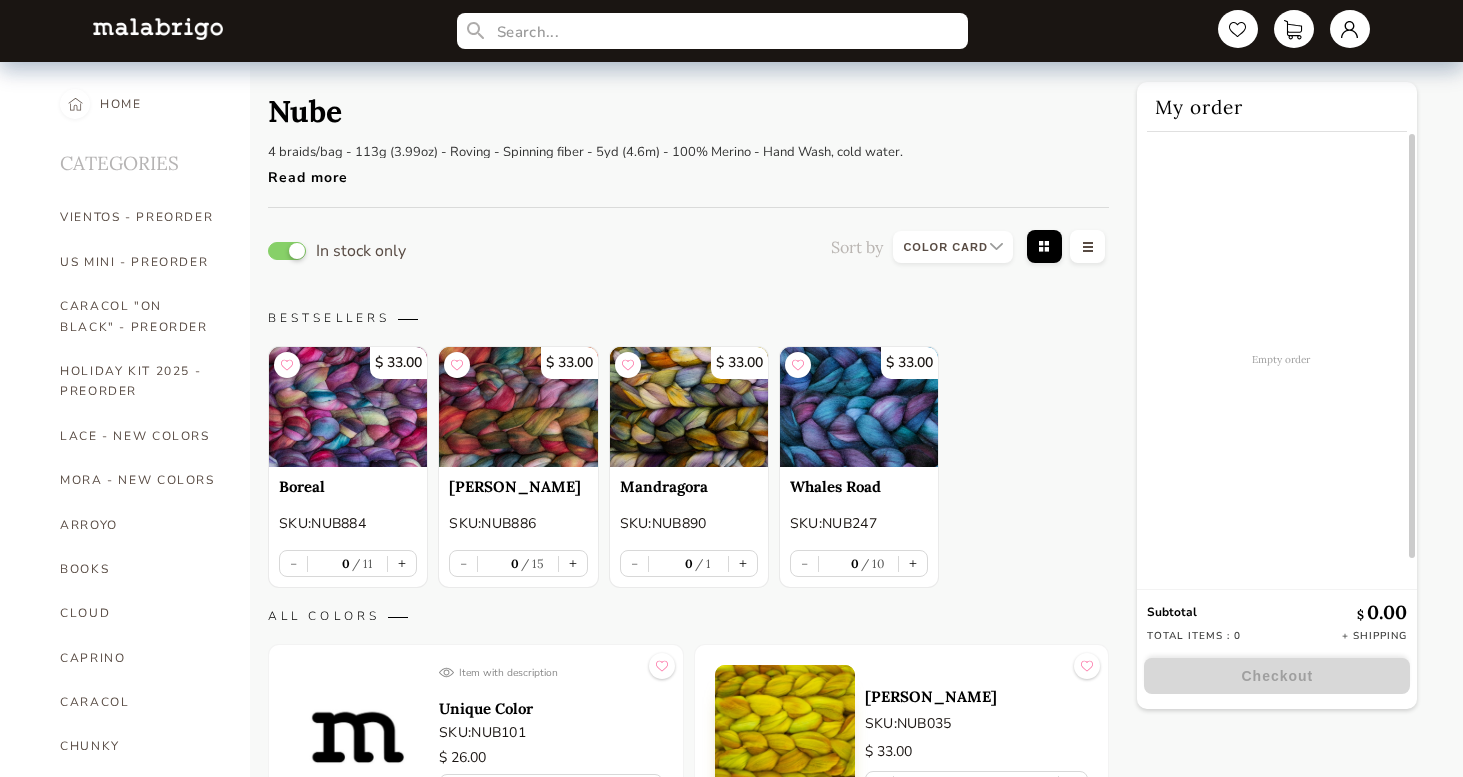 click on "Read more" at bounding box center [585, 172] 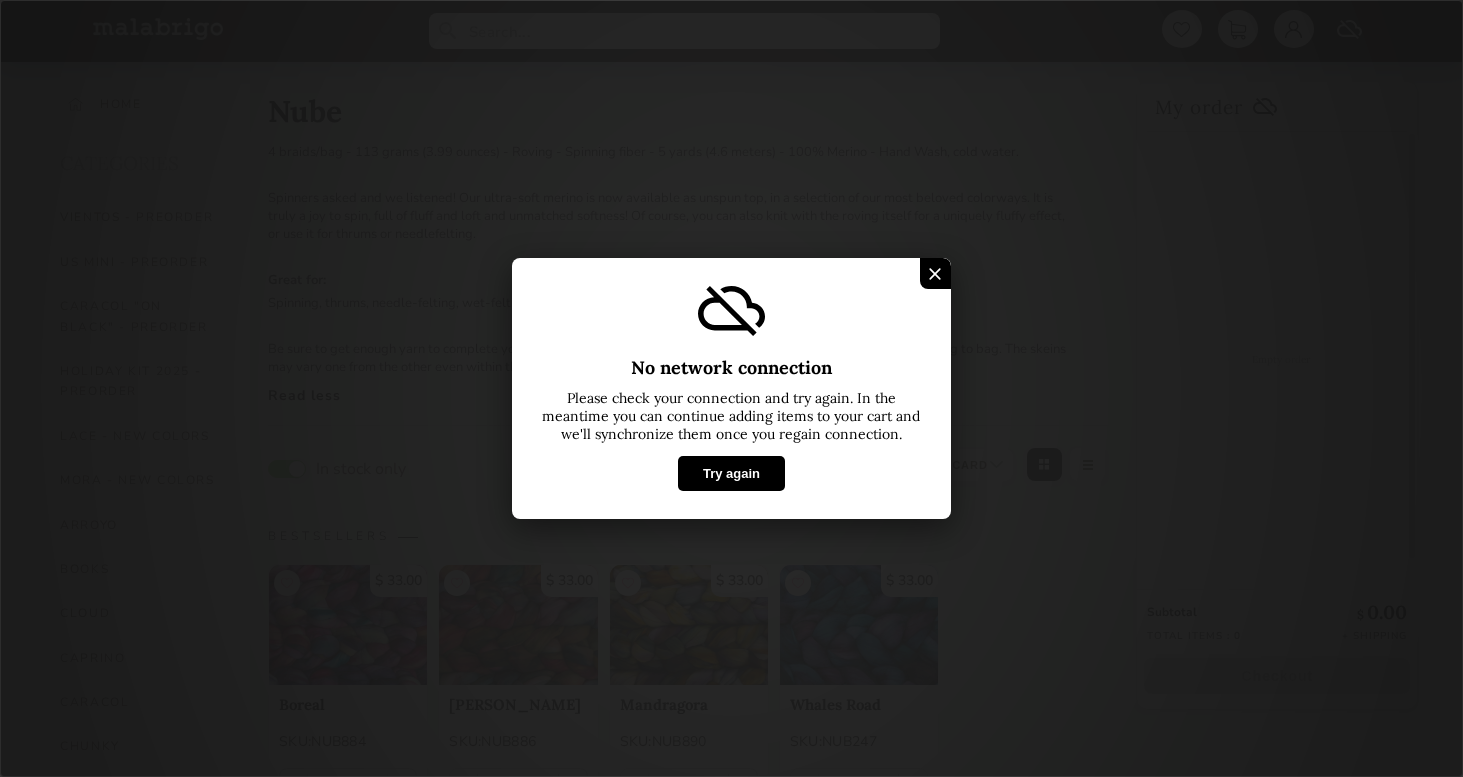click on "Try again" at bounding box center [731, 473] 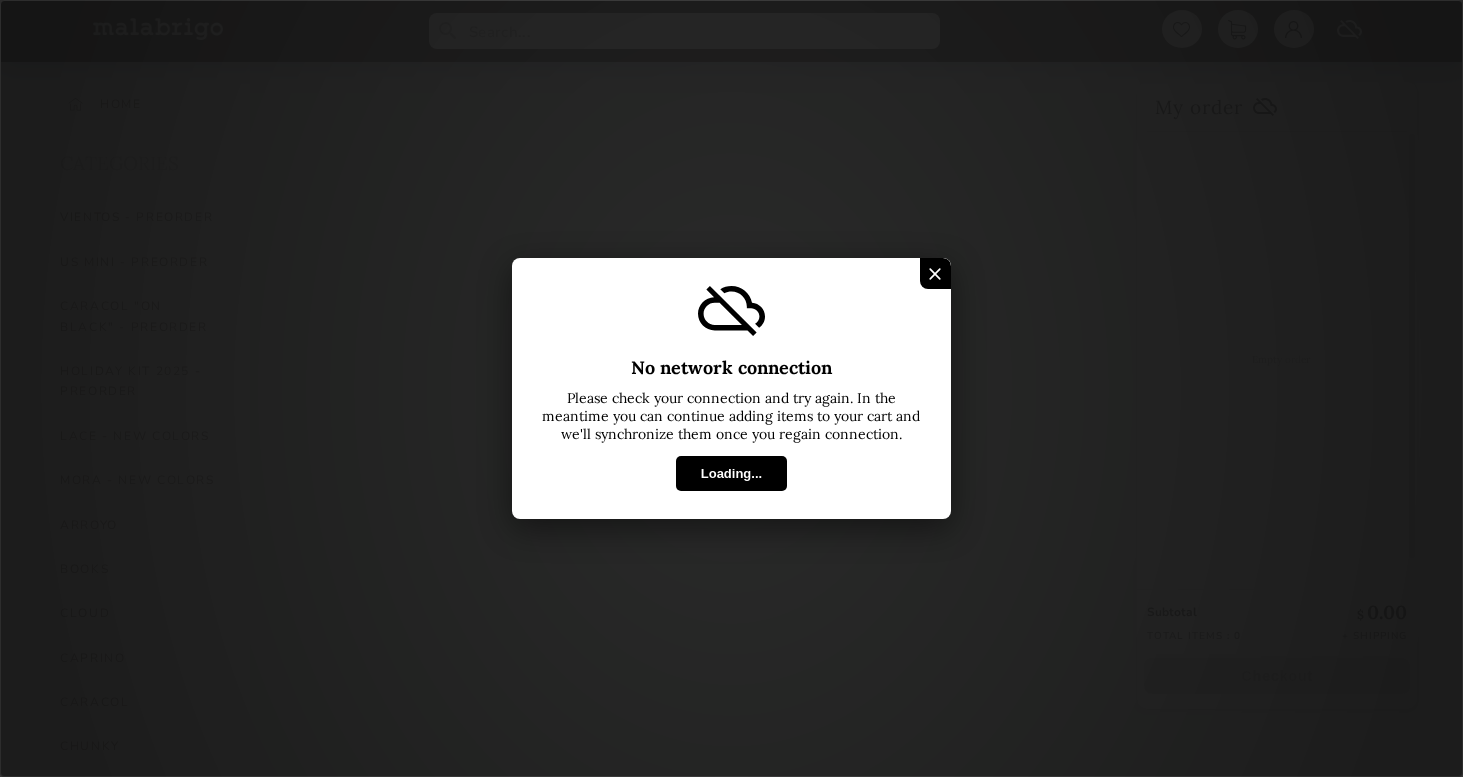 click at bounding box center [935, 273] 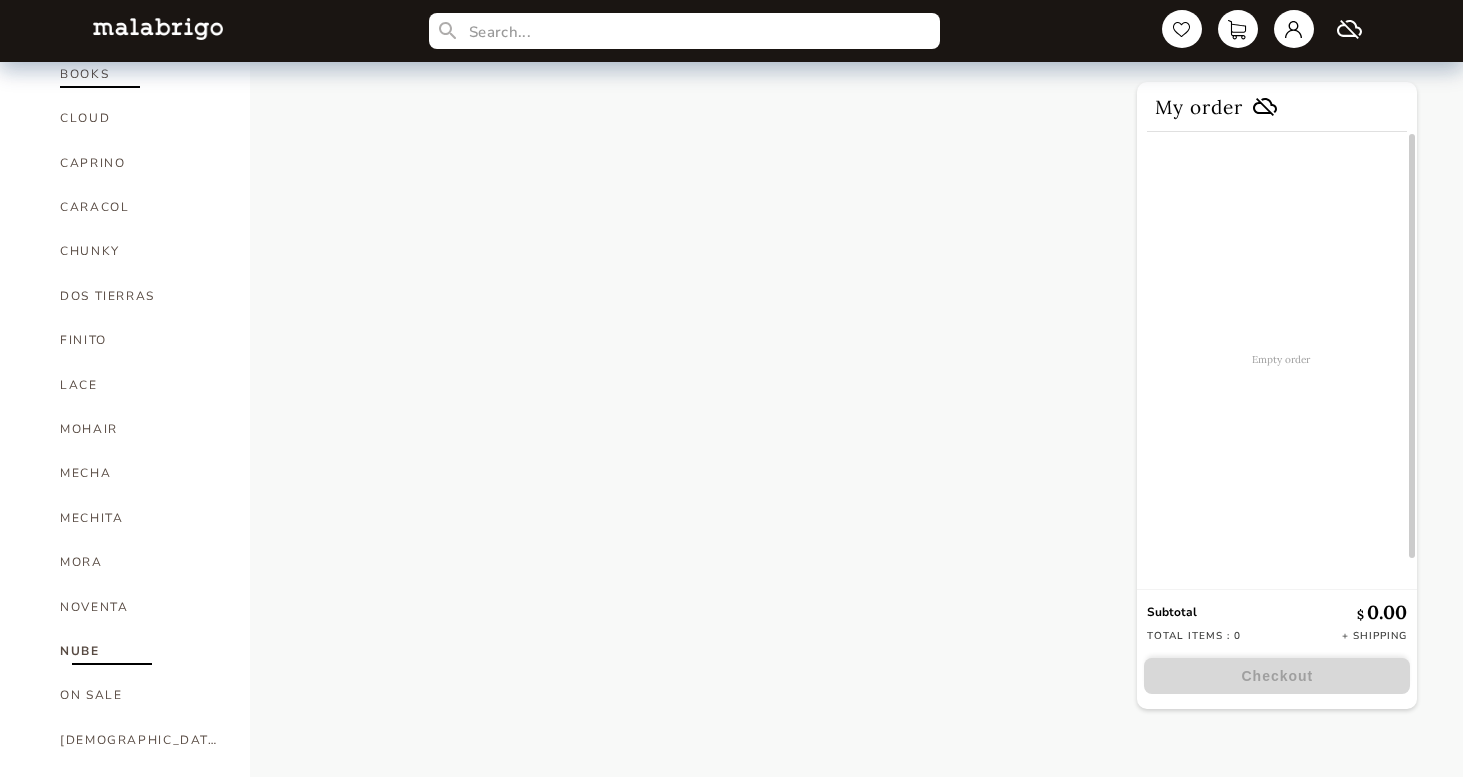 scroll, scrollTop: 497, scrollLeft: 0, axis: vertical 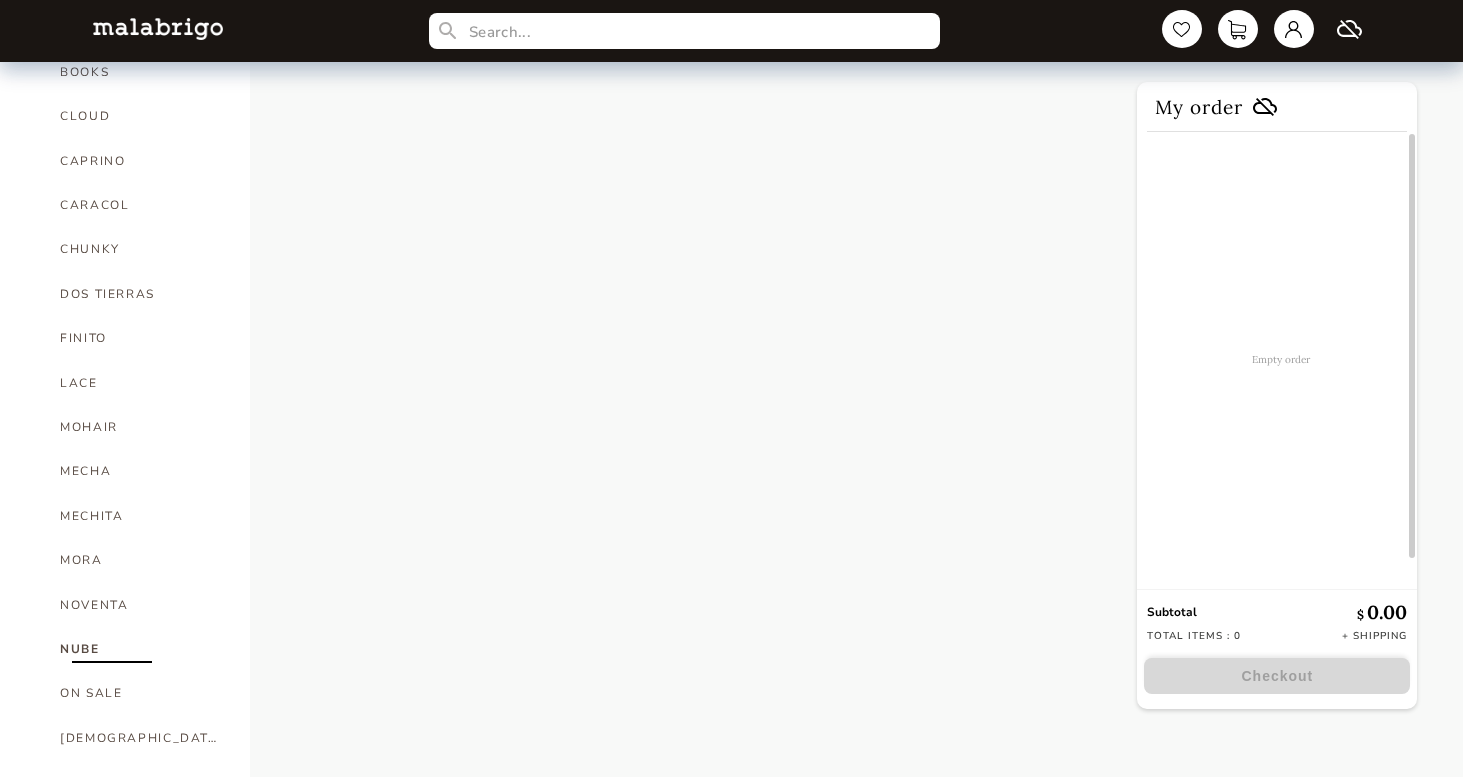 click on "NUBE" at bounding box center (140, 649) 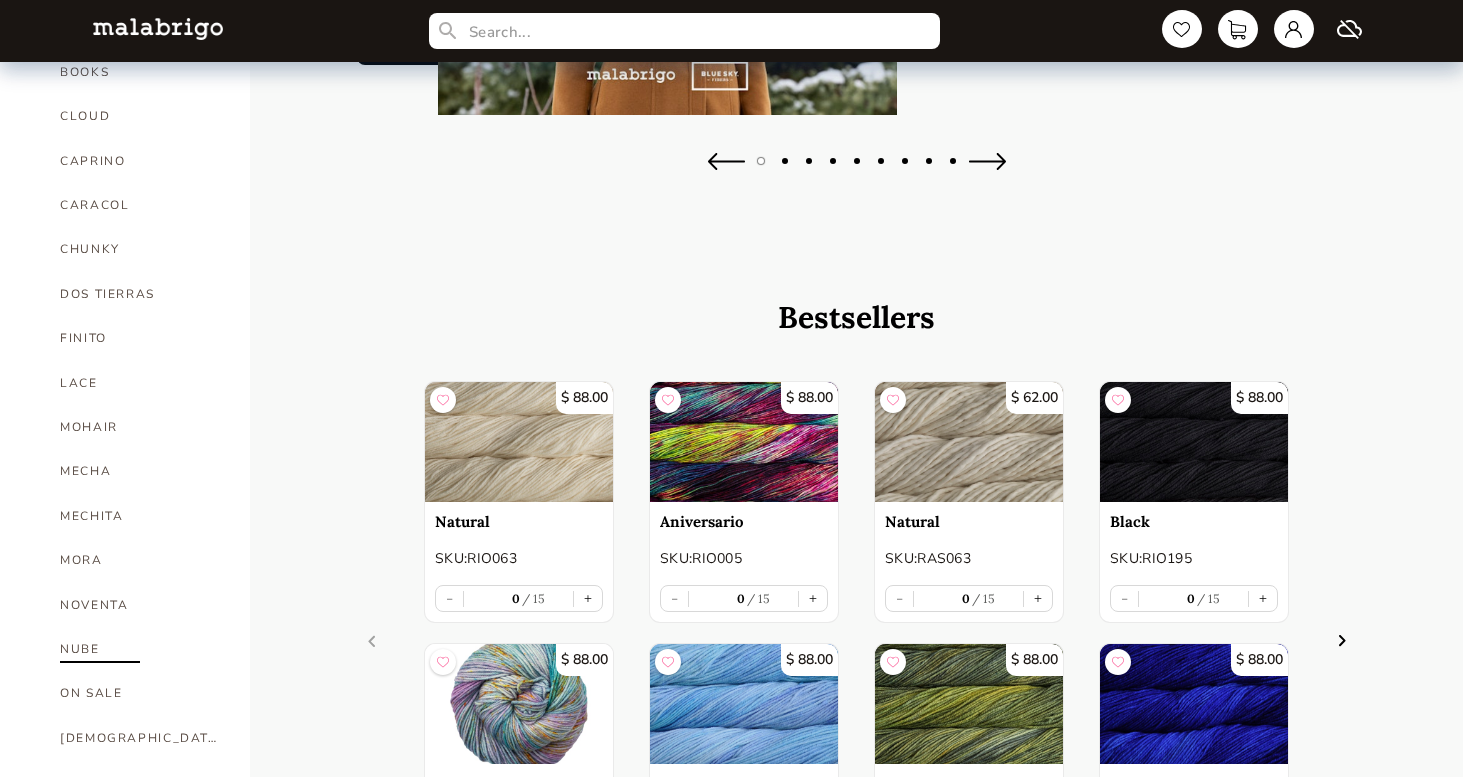 click on "NUBE" at bounding box center (140, 649) 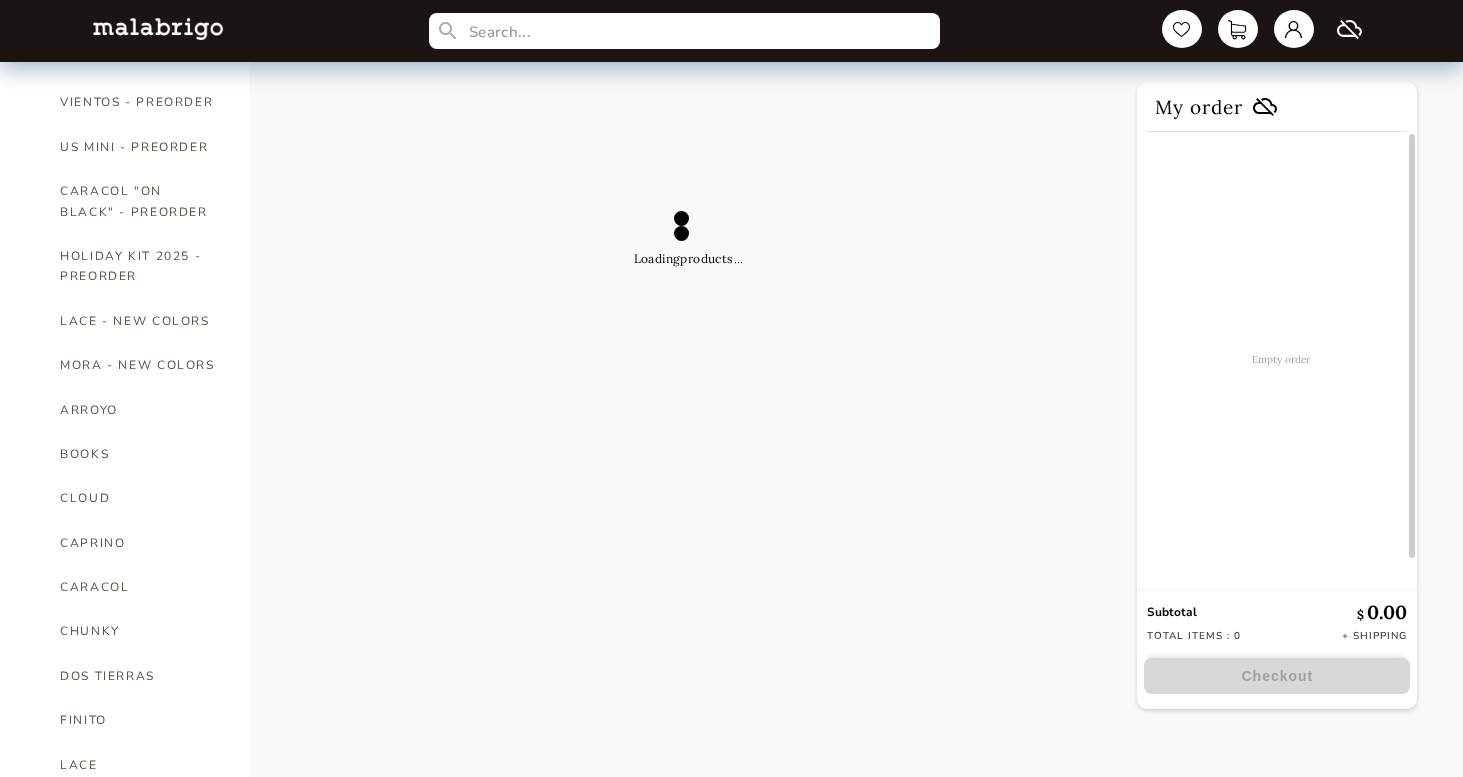 scroll, scrollTop: 0, scrollLeft: 0, axis: both 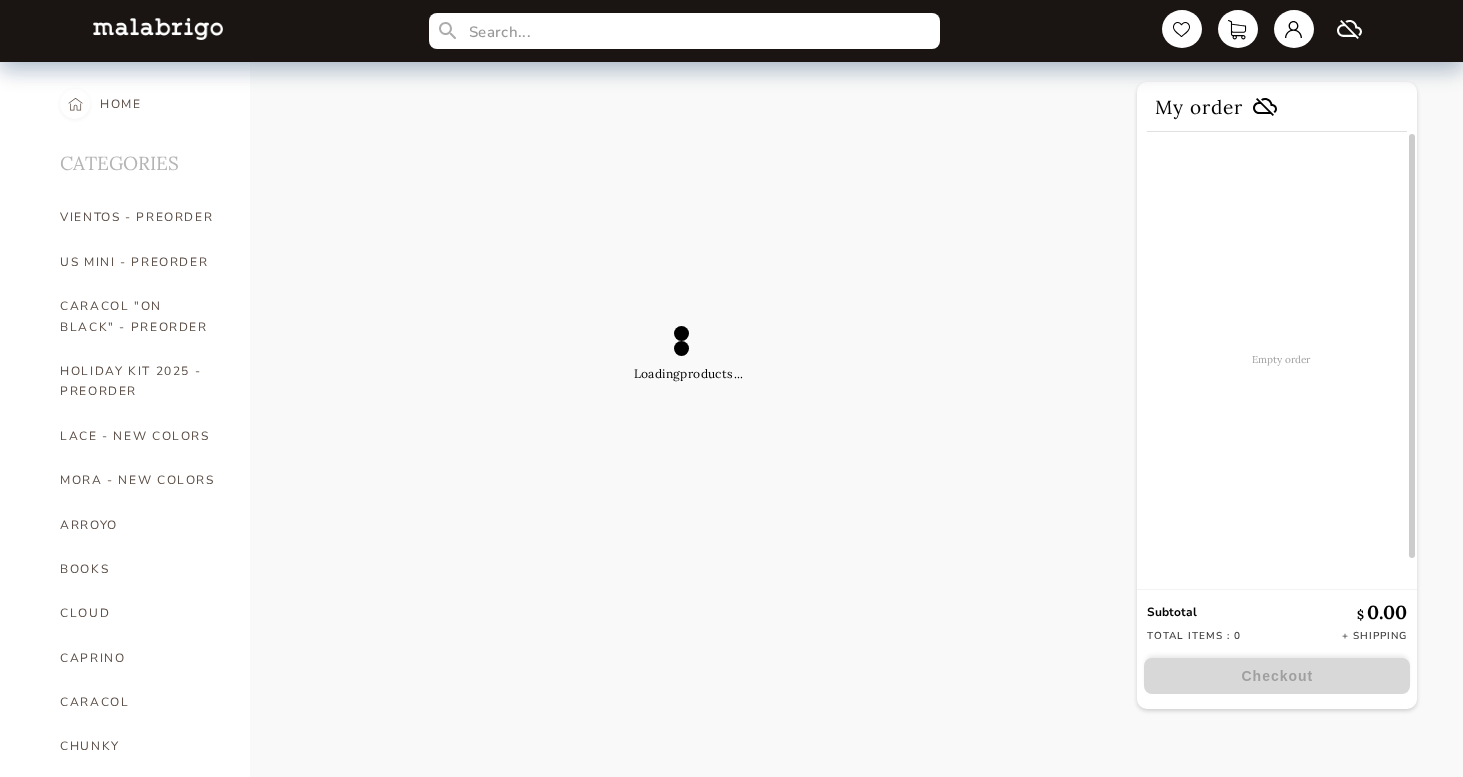 click on "HOME" at bounding box center [115, 104] 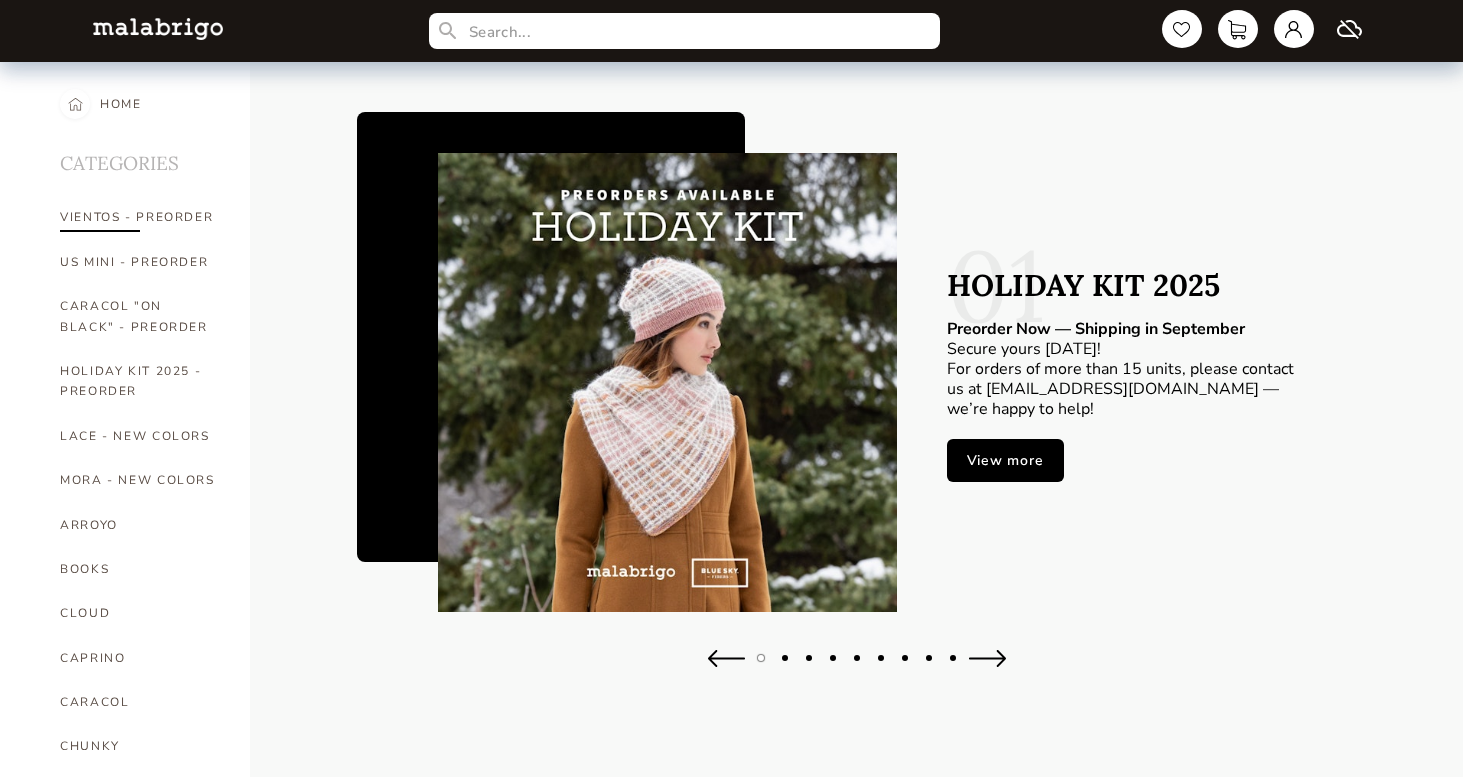 click on "VIENTOS - PREORDER" at bounding box center (140, 217) 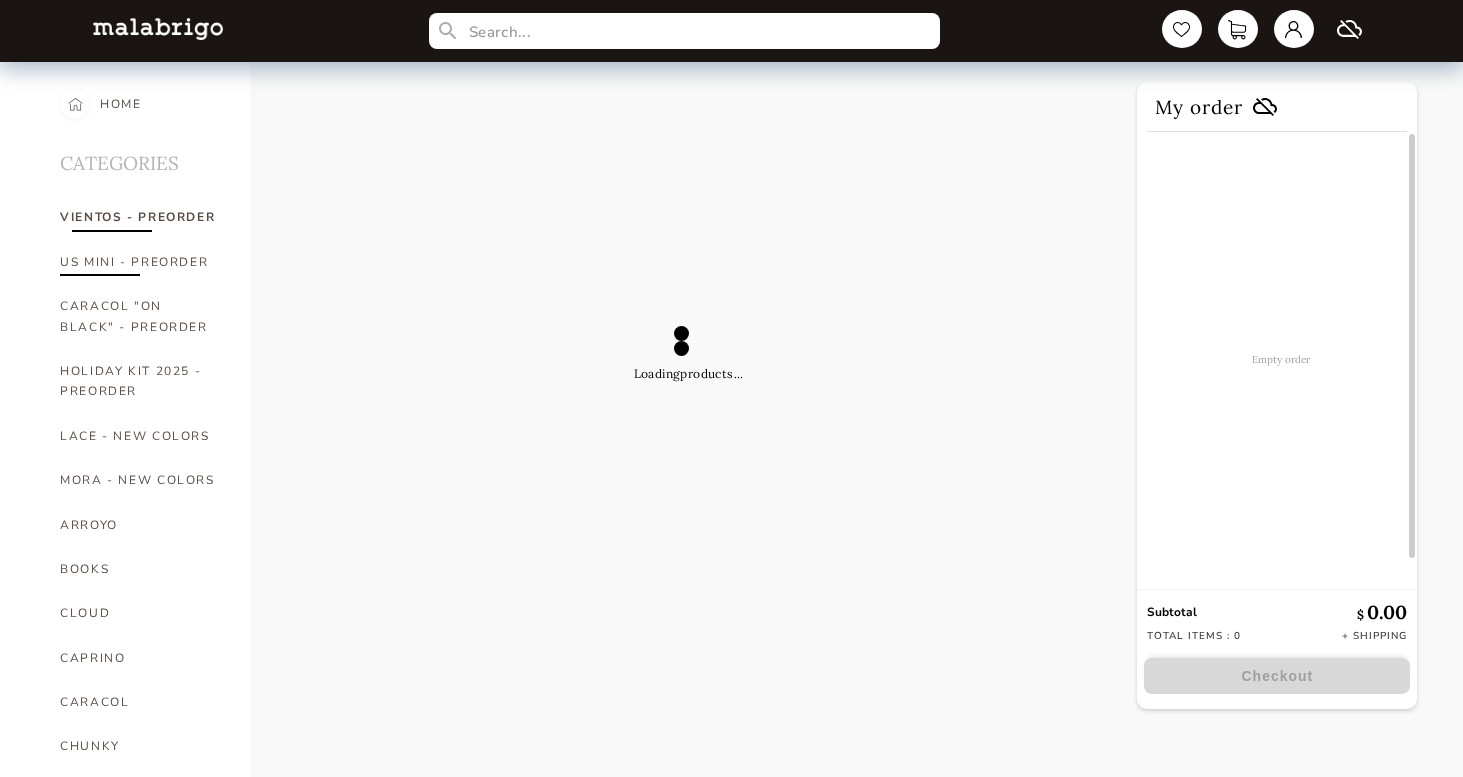 click on "US MINI - PREORDER" at bounding box center (140, 262) 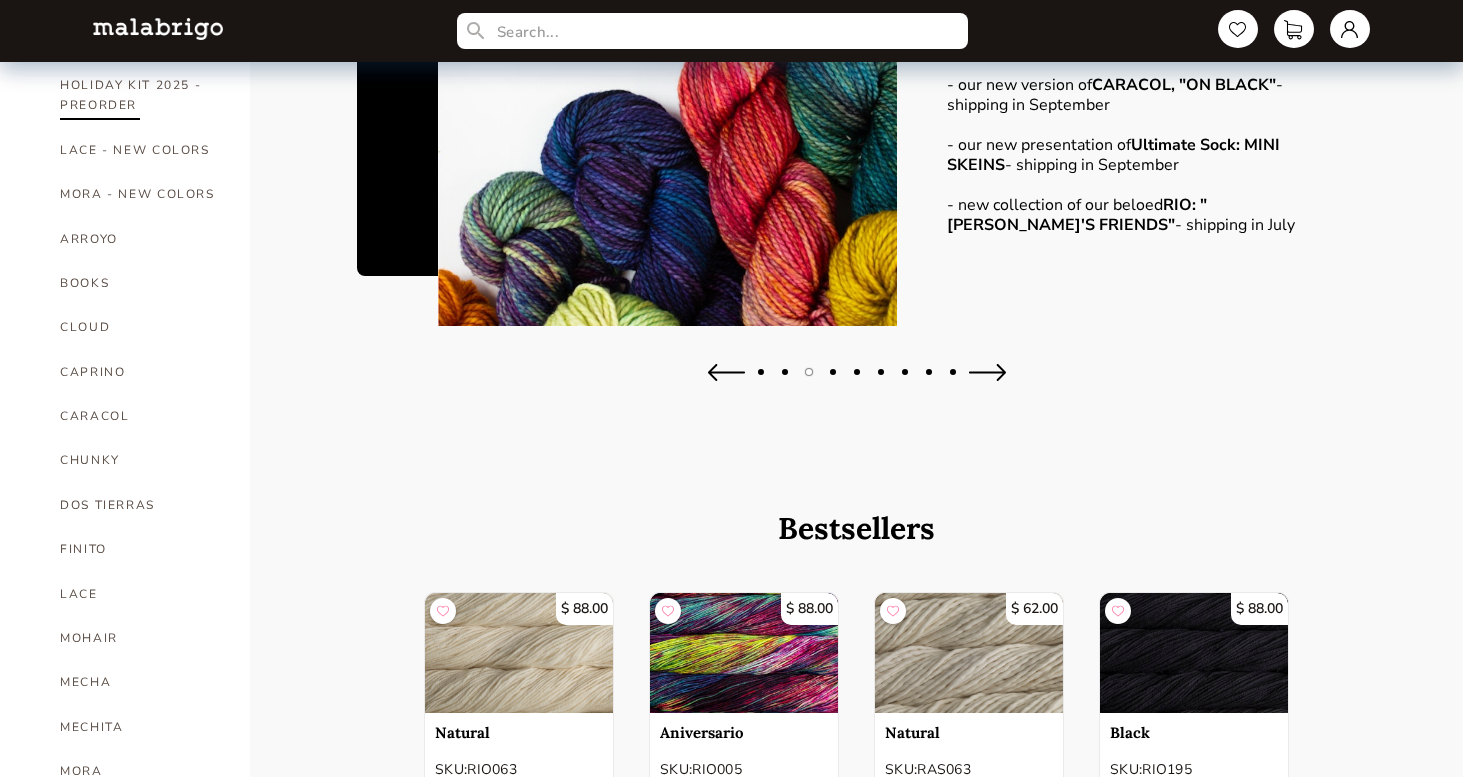 scroll, scrollTop: 26, scrollLeft: 0, axis: vertical 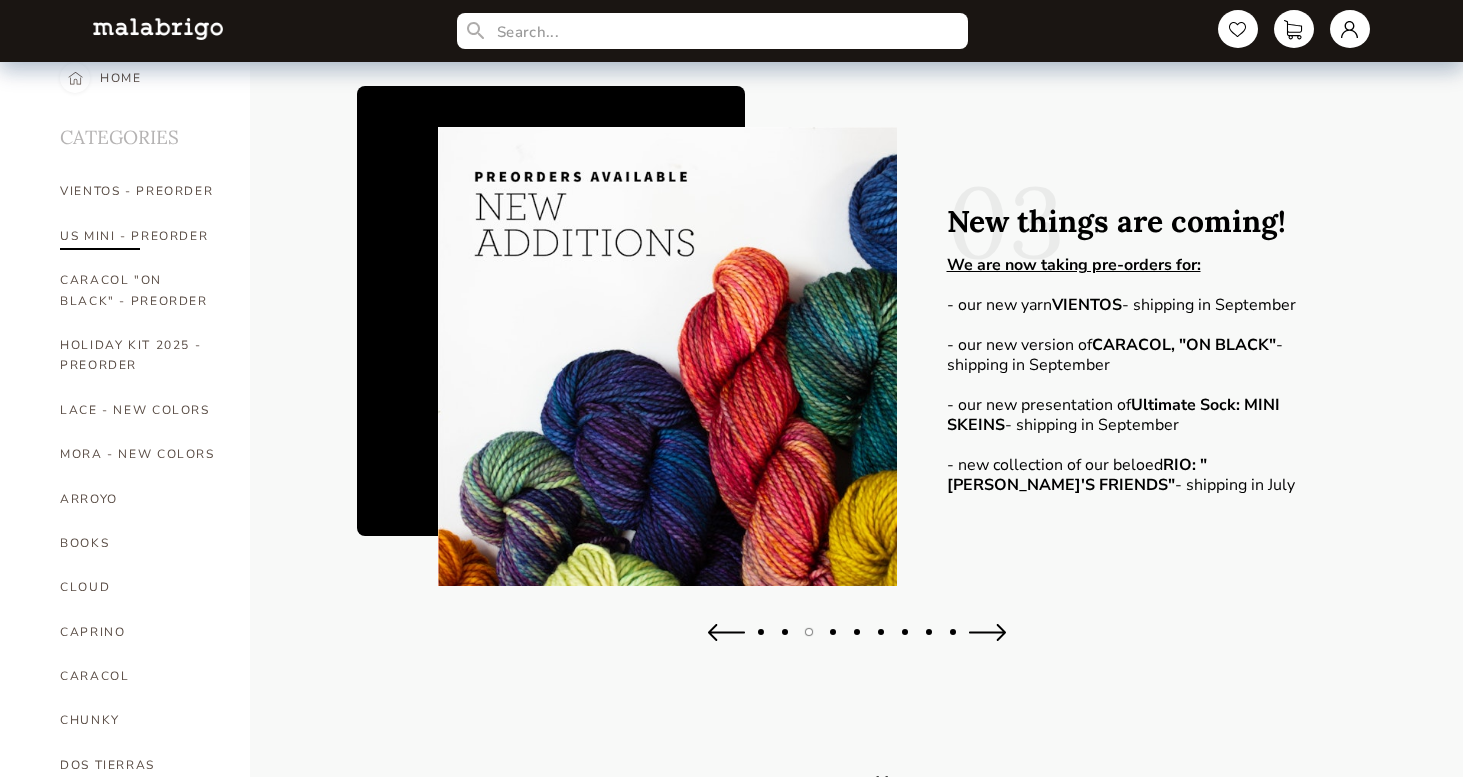 click on "US MINI - PREORDER" at bounding box center [140, 236] 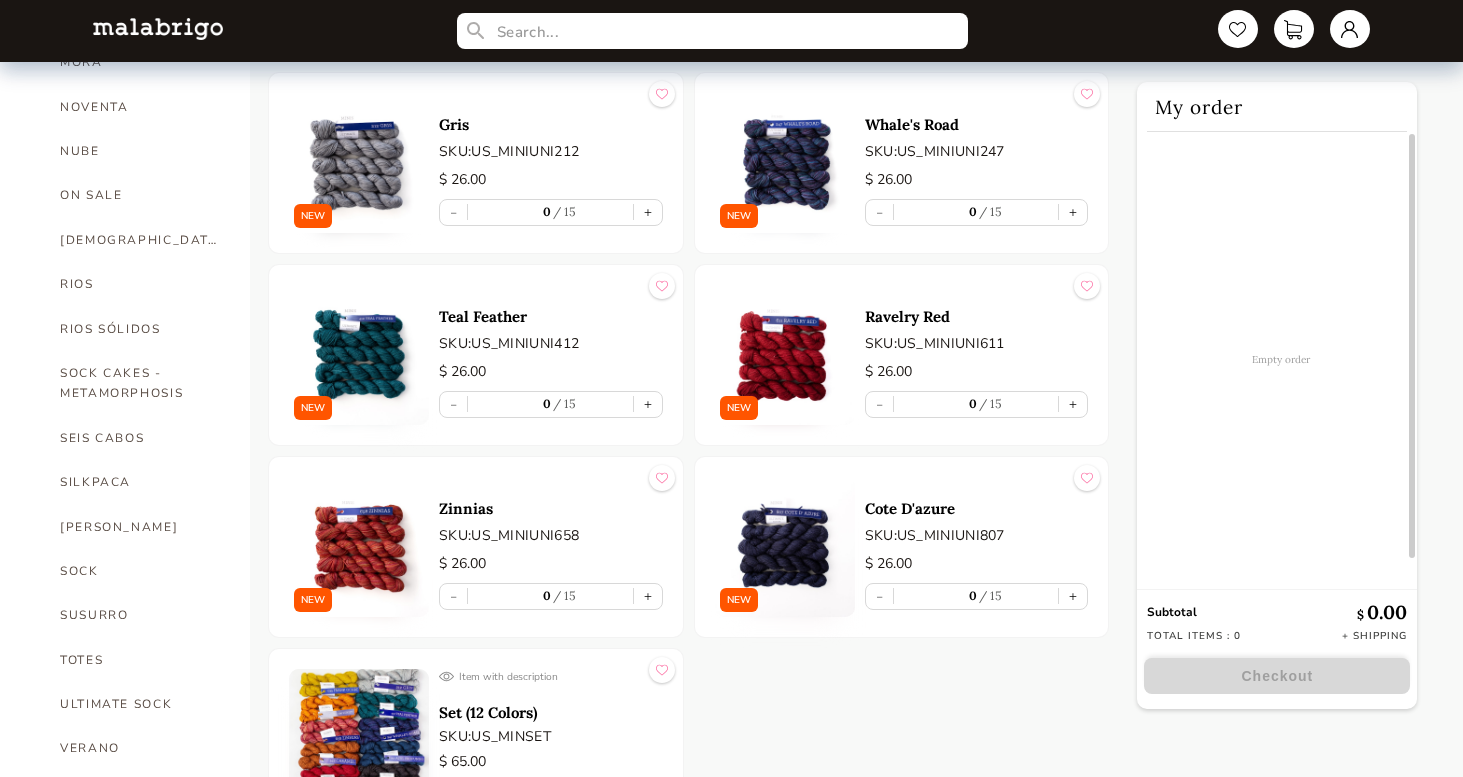 scroll, scrollTop: 945, scrollLeft: 0, axis: vertical 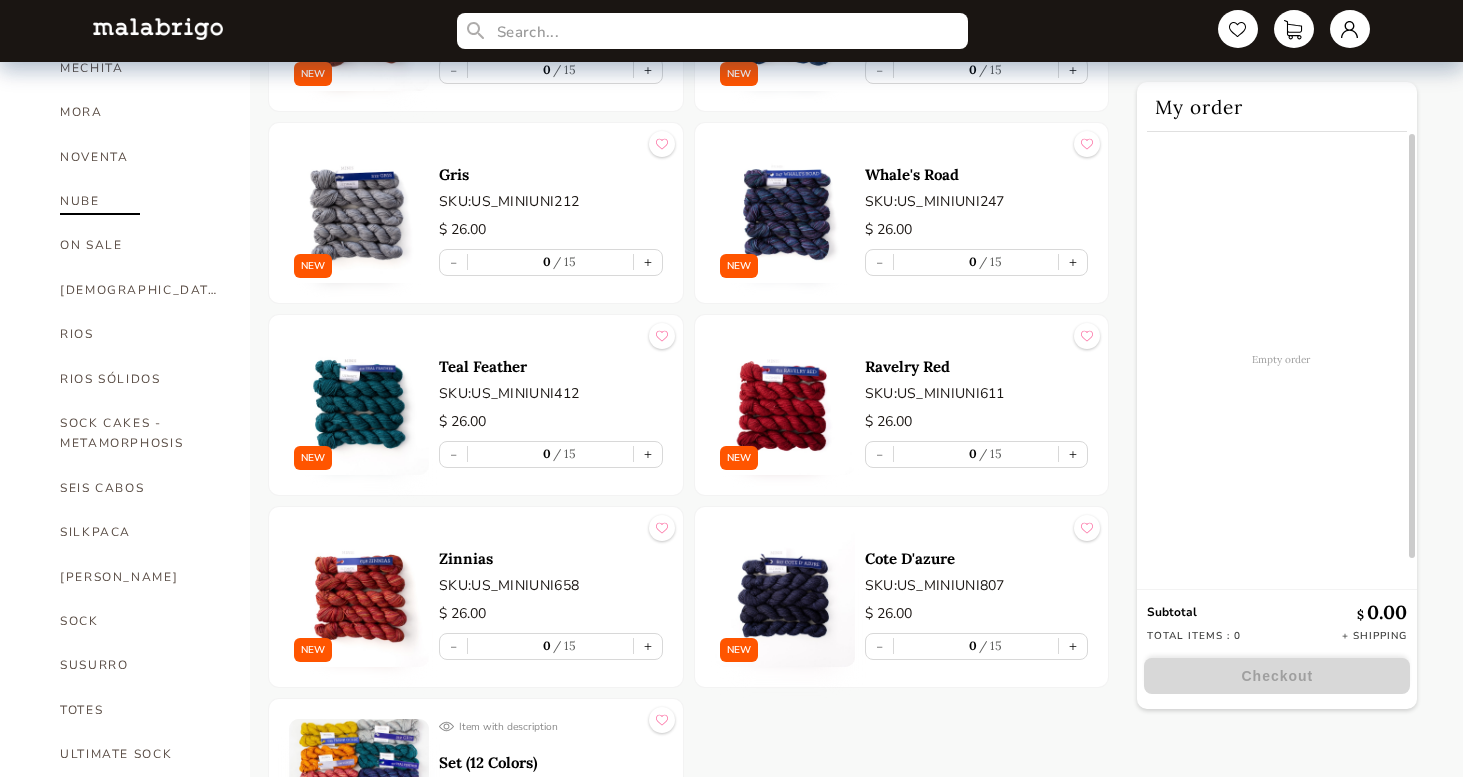 click on "NUBE" at bounding box center (140, 201) 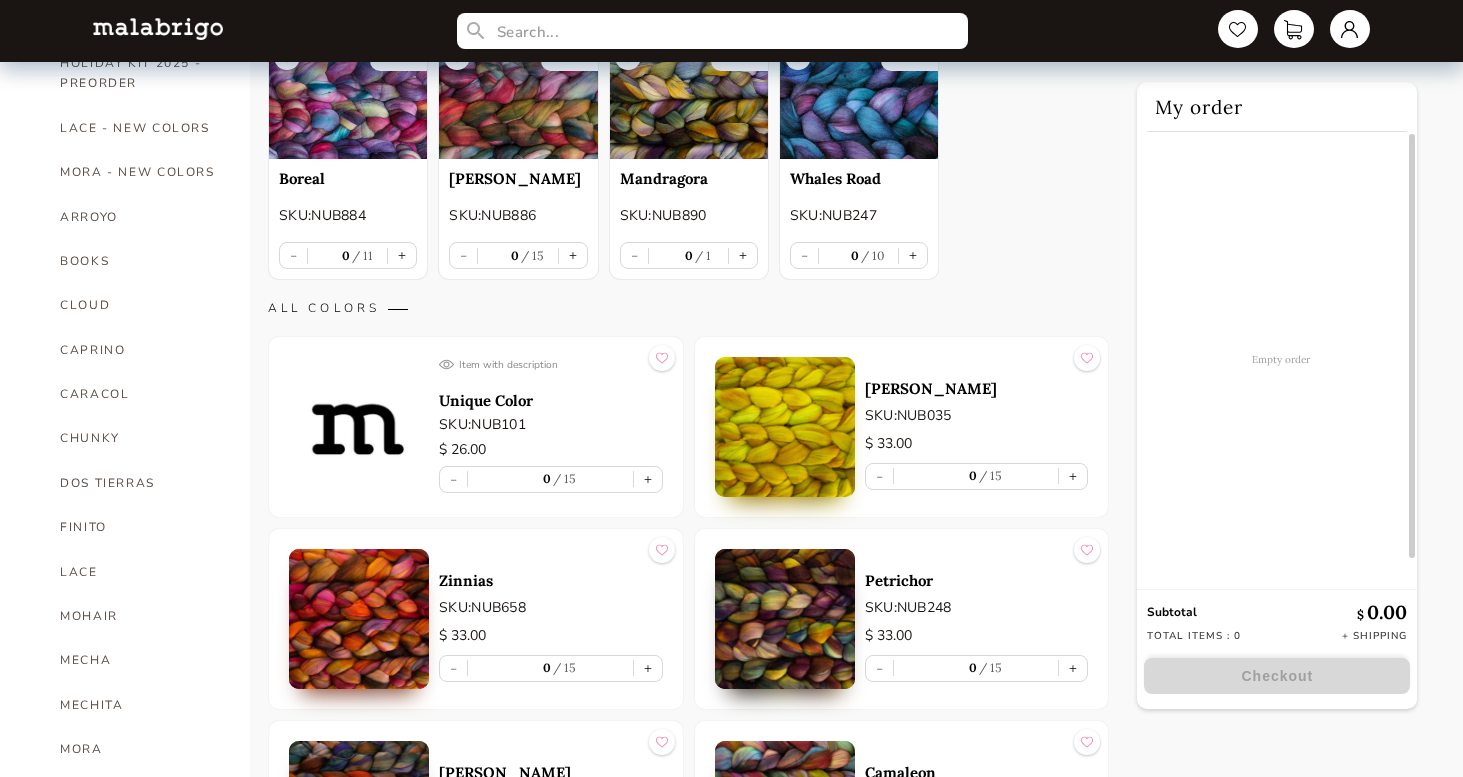 scroll, scrollTop: 146, scrollLeft: 0, axis: vertical 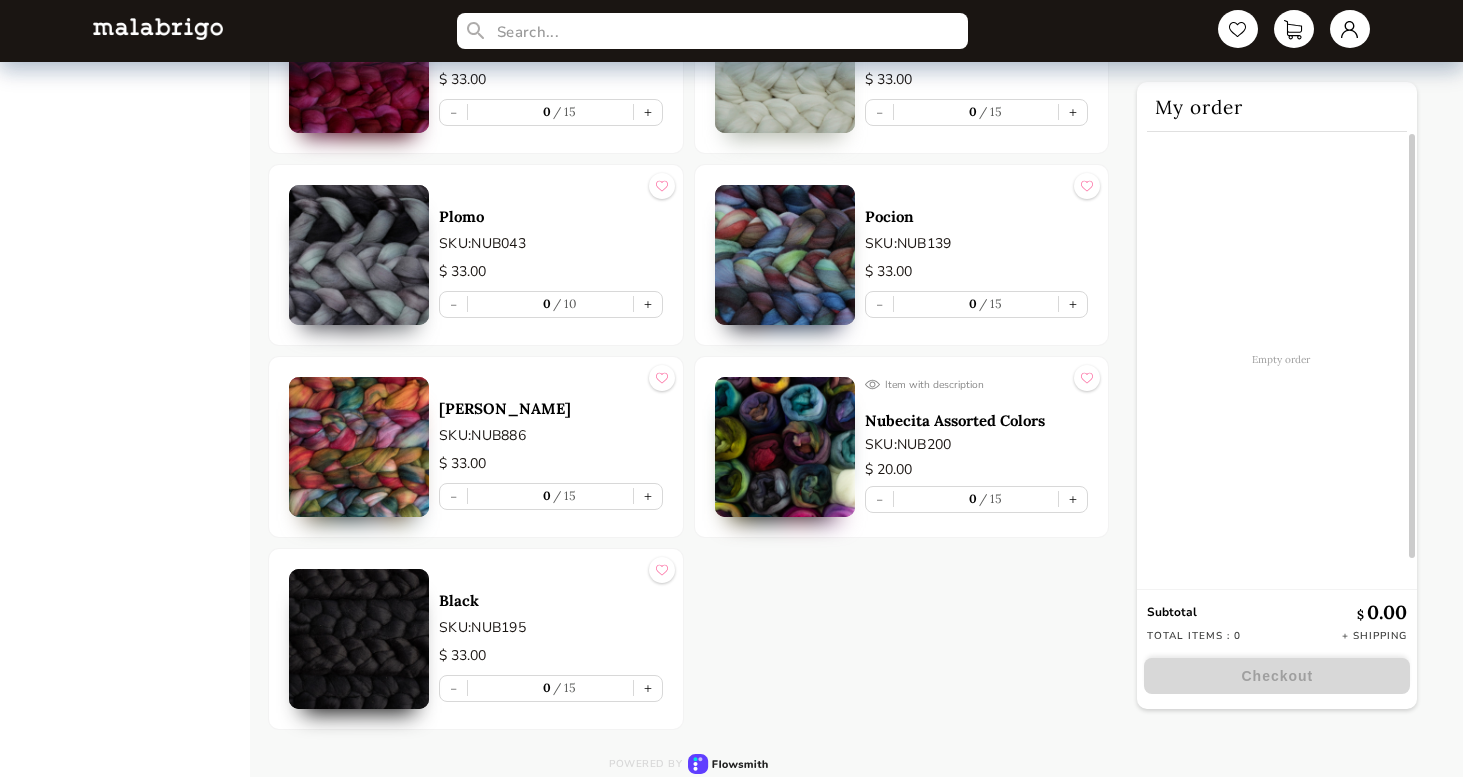 click at bounding box center (785, 447) 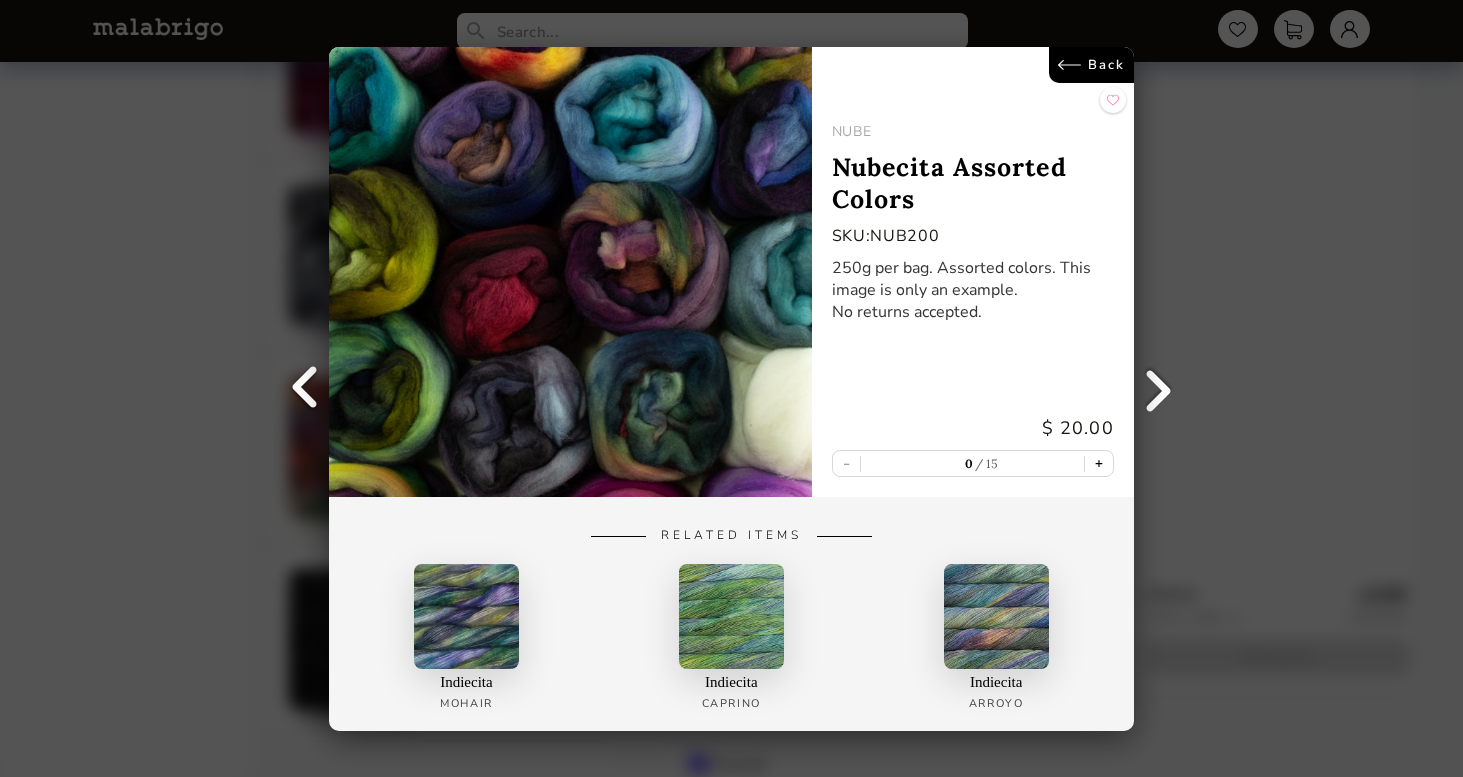 click on "+" at bounding box center (1099, 463) 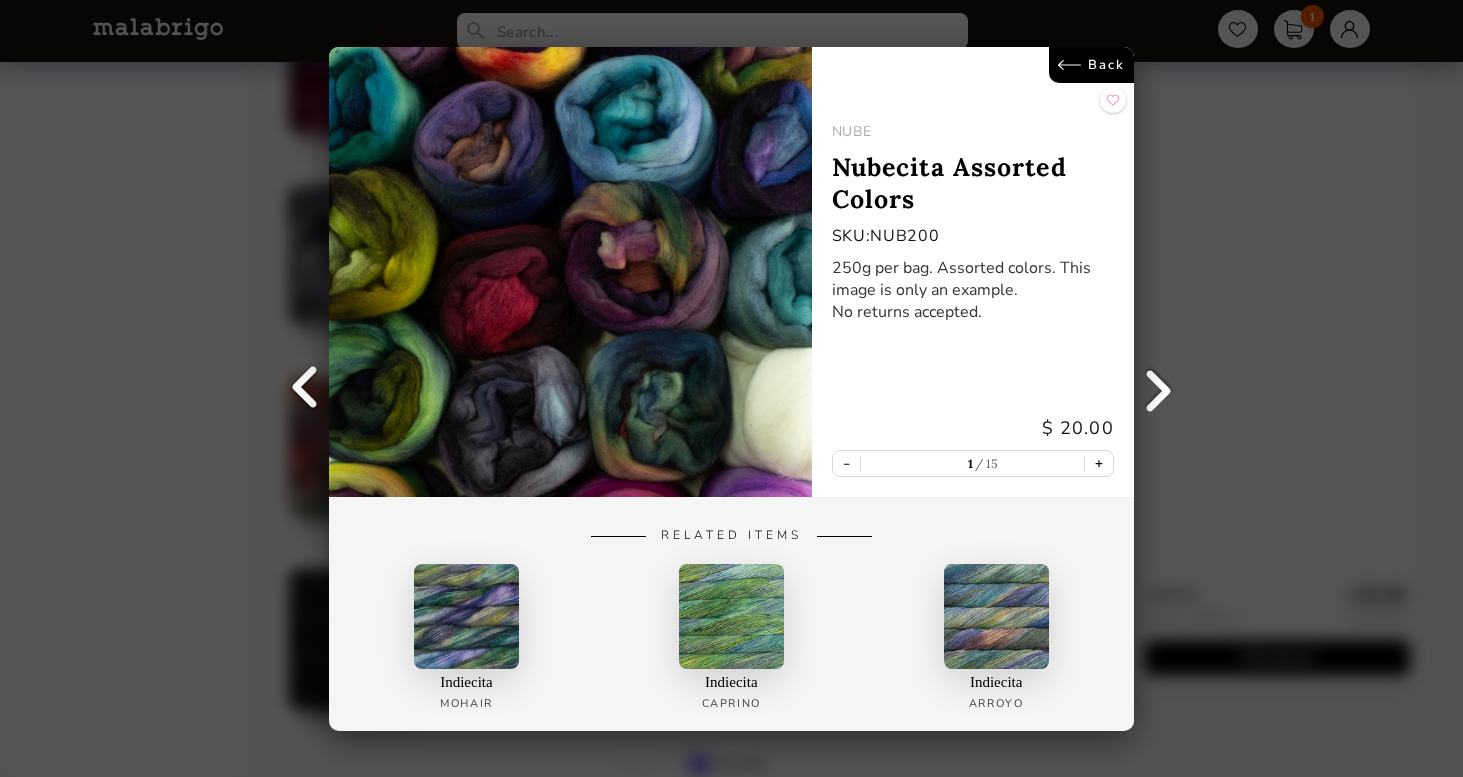 click on "+" at bounding box center (1099, 463) 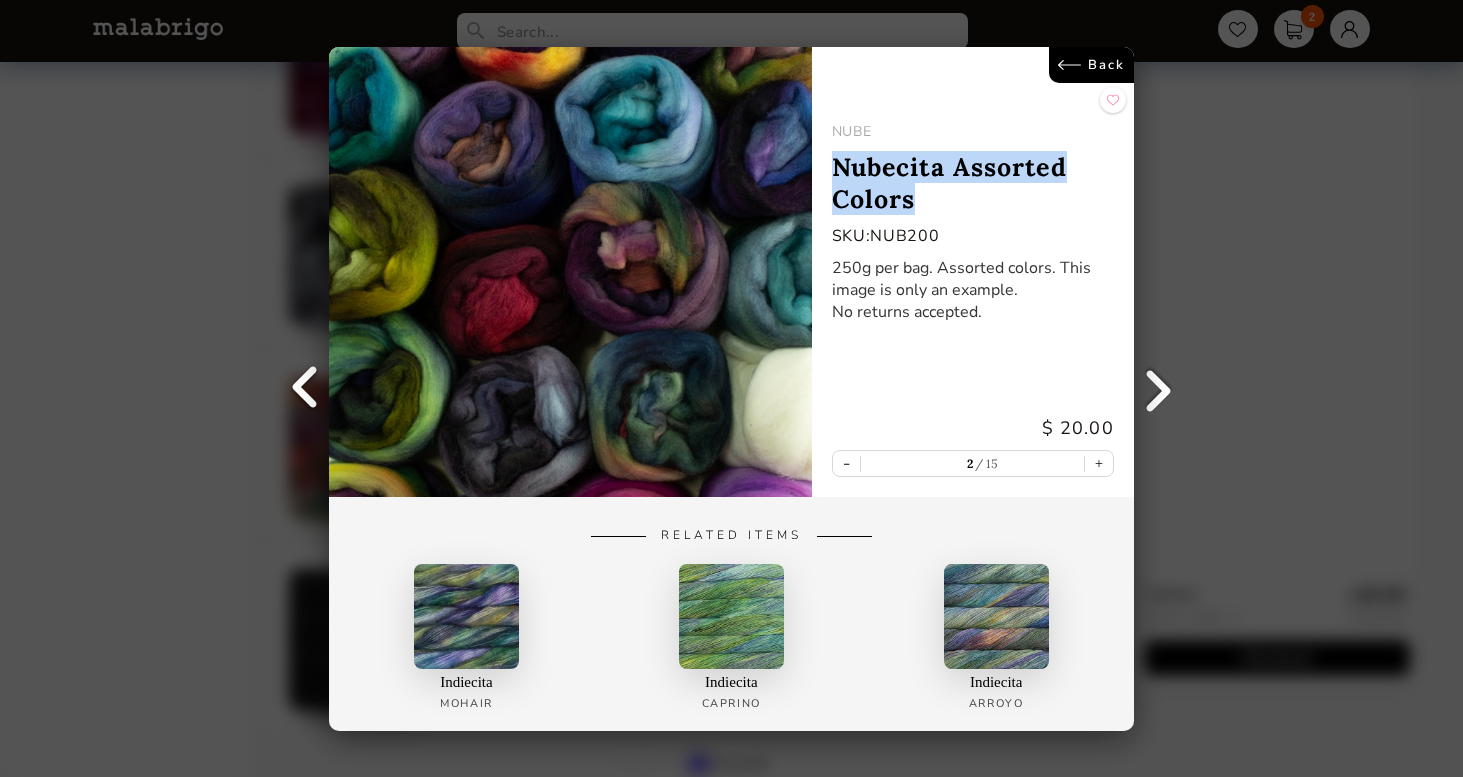 drag, startPoint x: 941, startPoint y: 214, endPoint x: 833, endPoint y: 166, distance: 118.186295 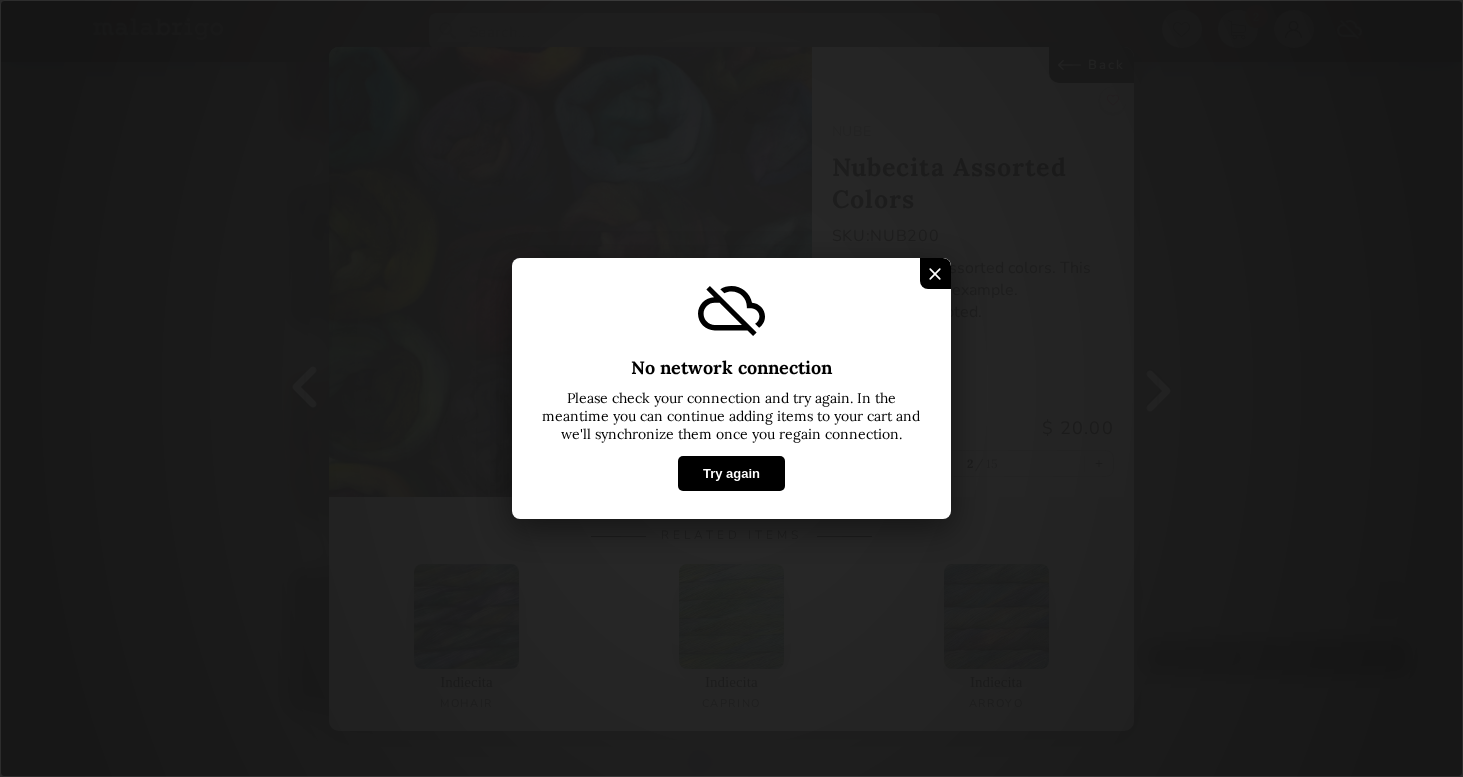 click at bounding box center (935, 273) 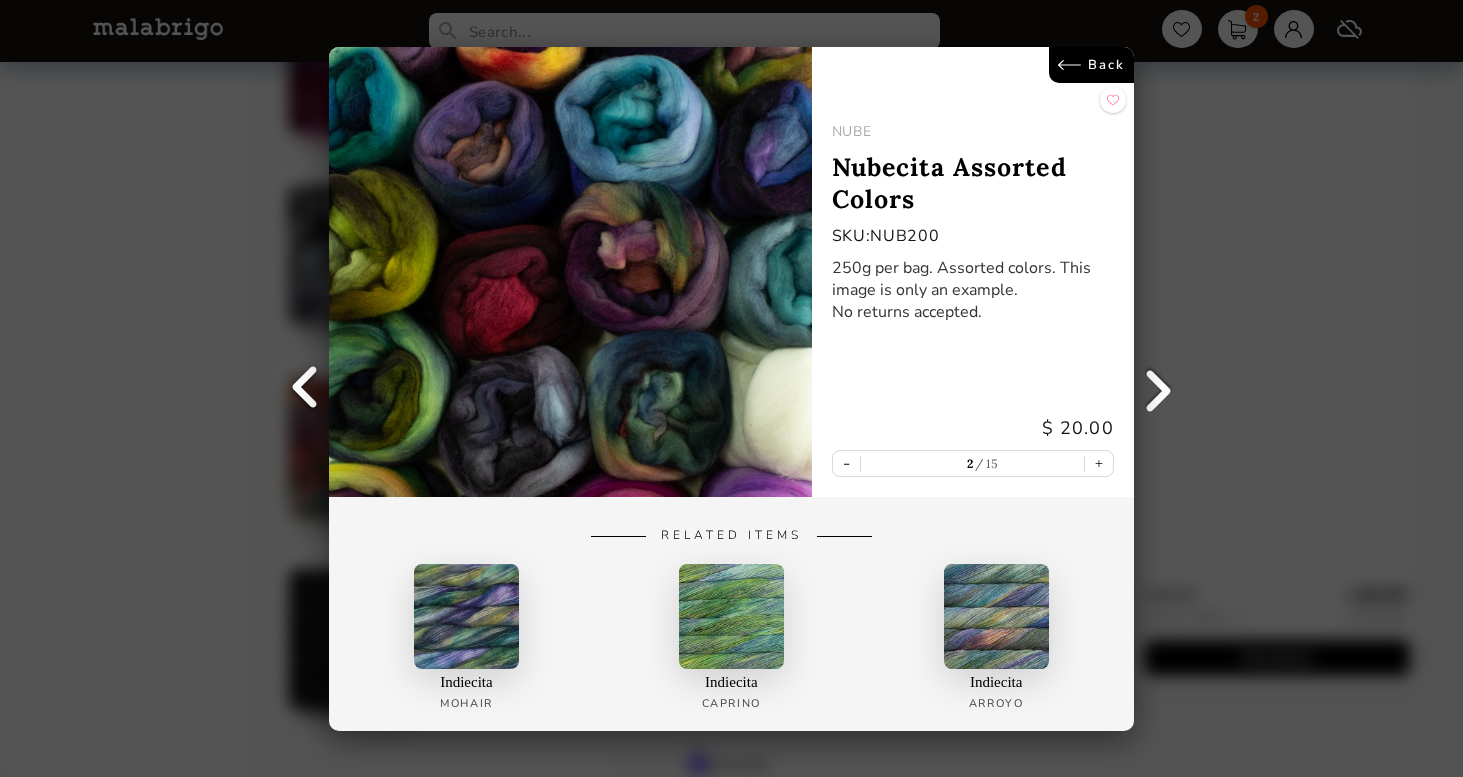 click on "Back" at bounding box center (1091, 65) 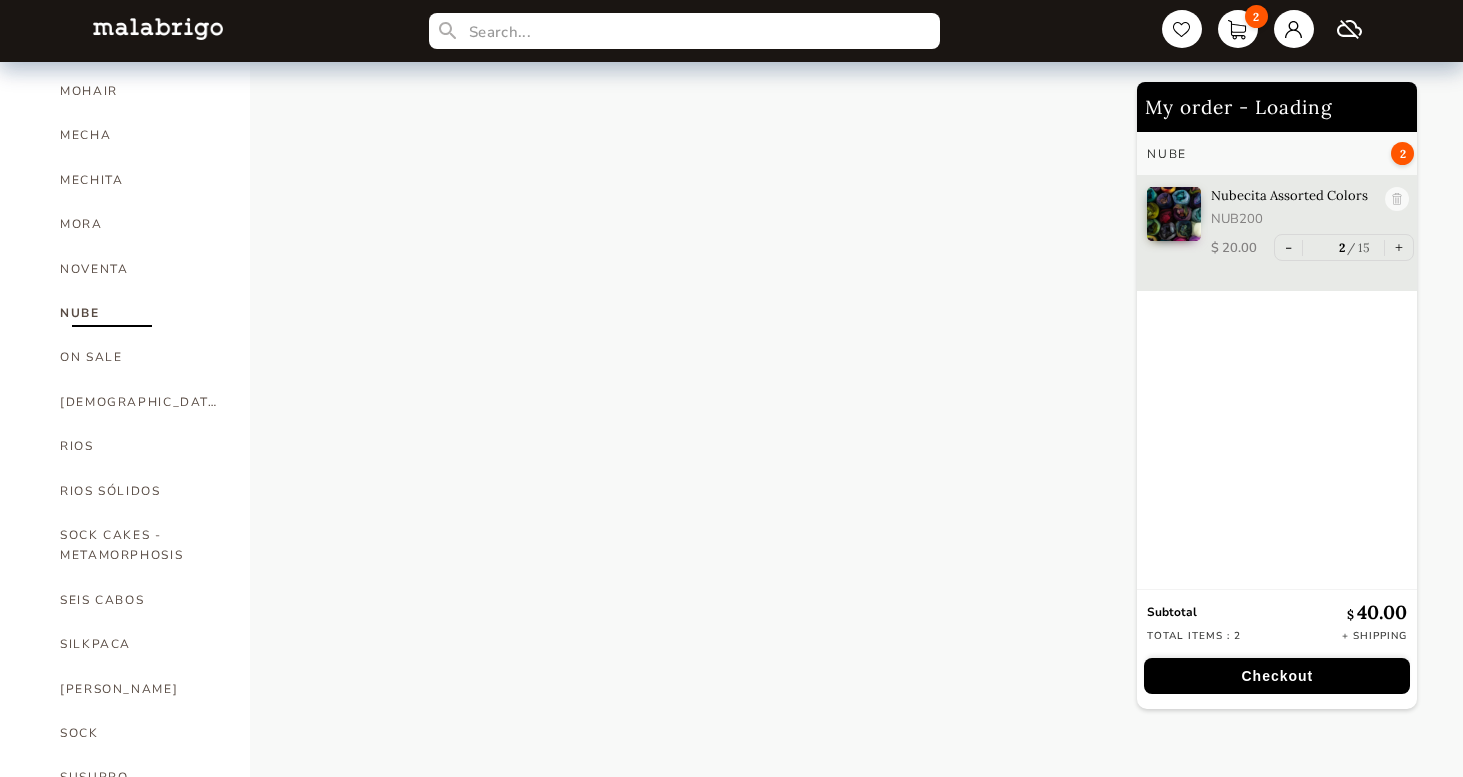 scroll, scrollTop: 835, scrollLeft: 0, axis: vertical 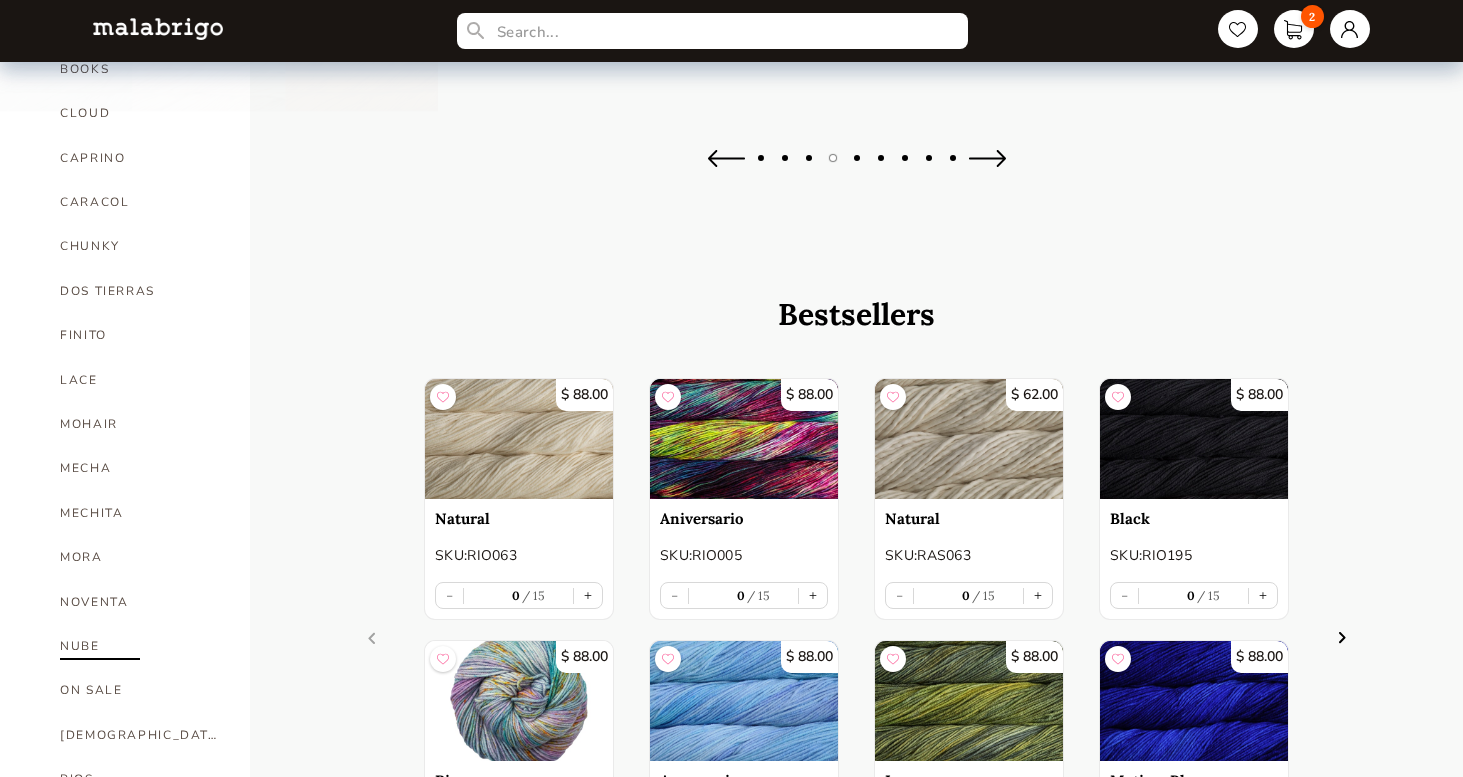 click on "NUBE" at bounding box center [140, 646] 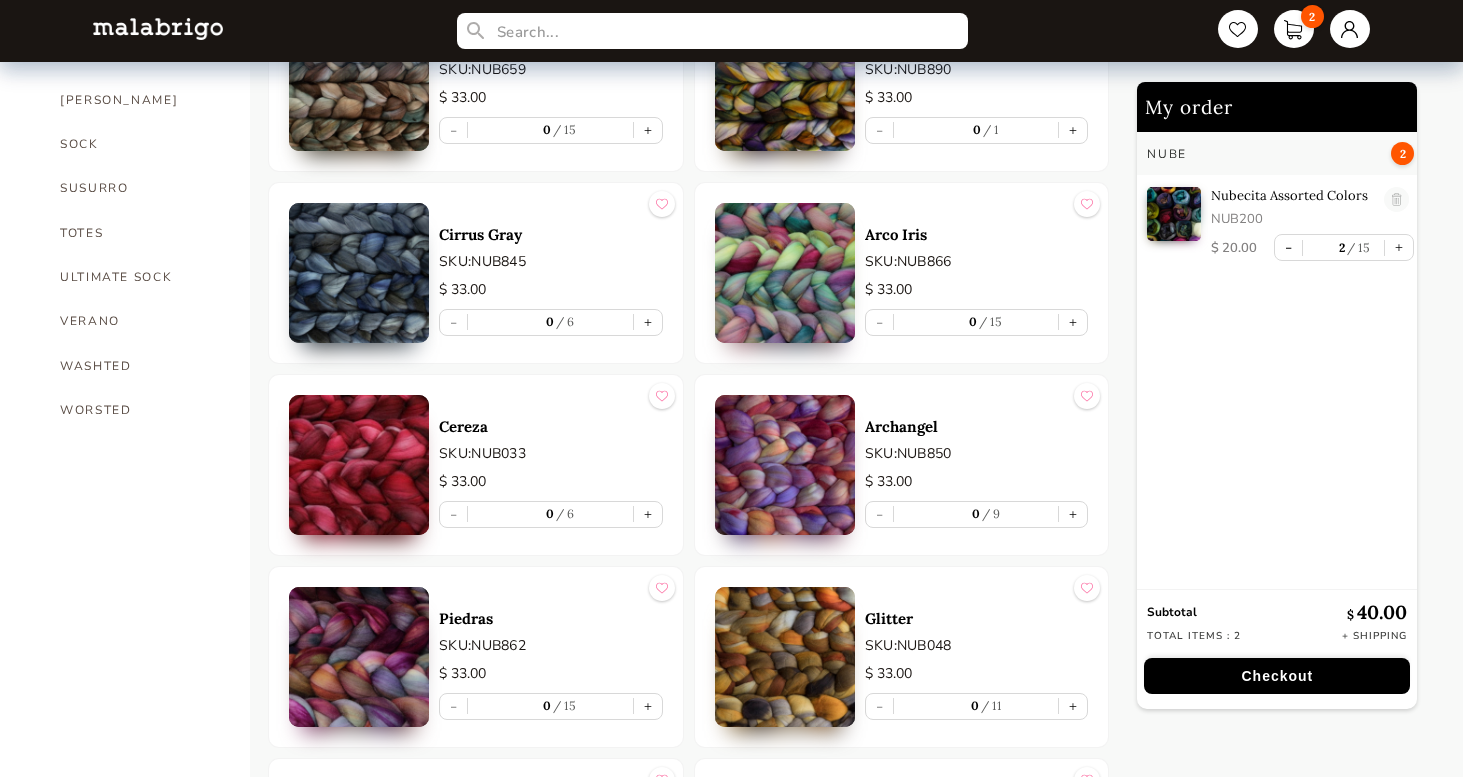 scroll, scrollTop: 1353, scrollLeft: 0, axis: vertical 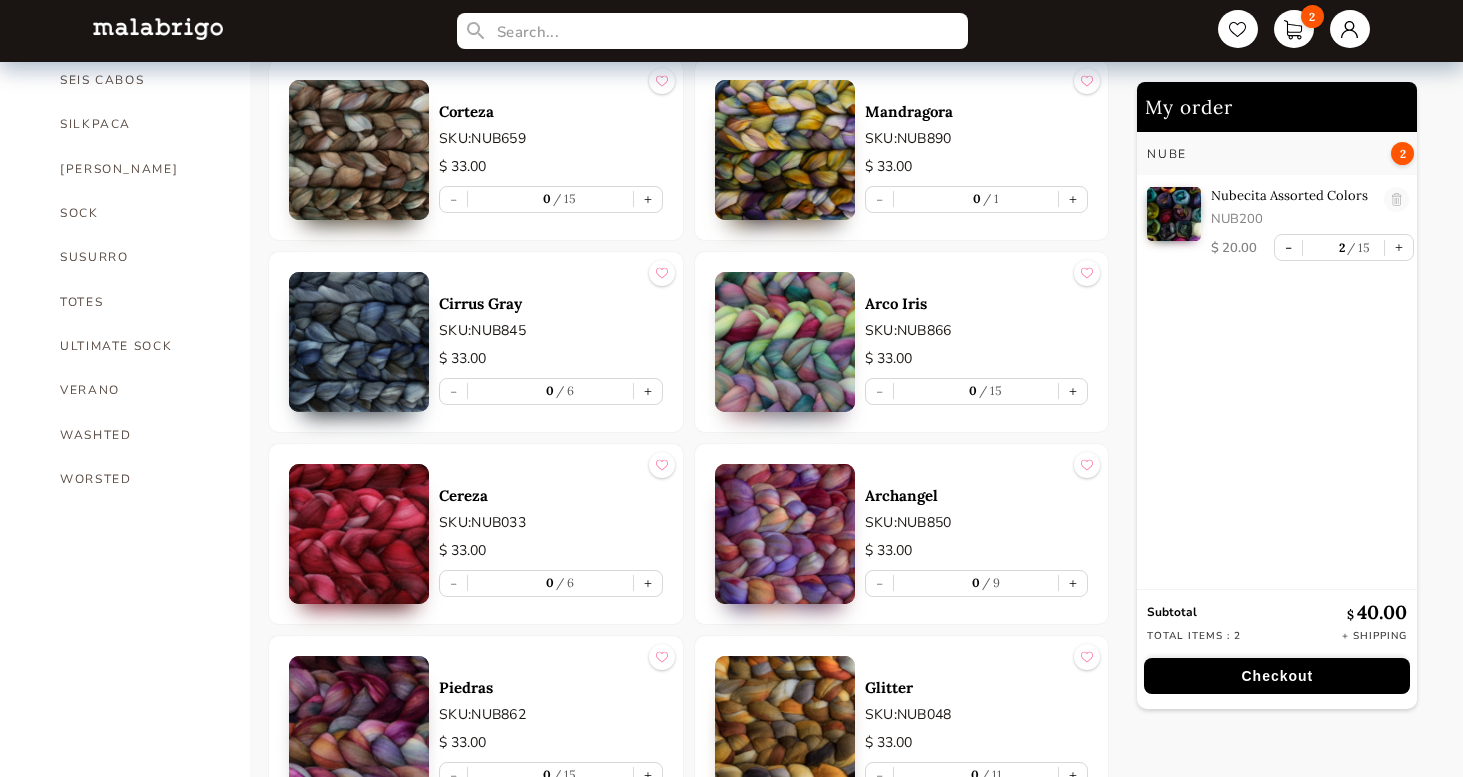 click at bounding box center (785, 342) 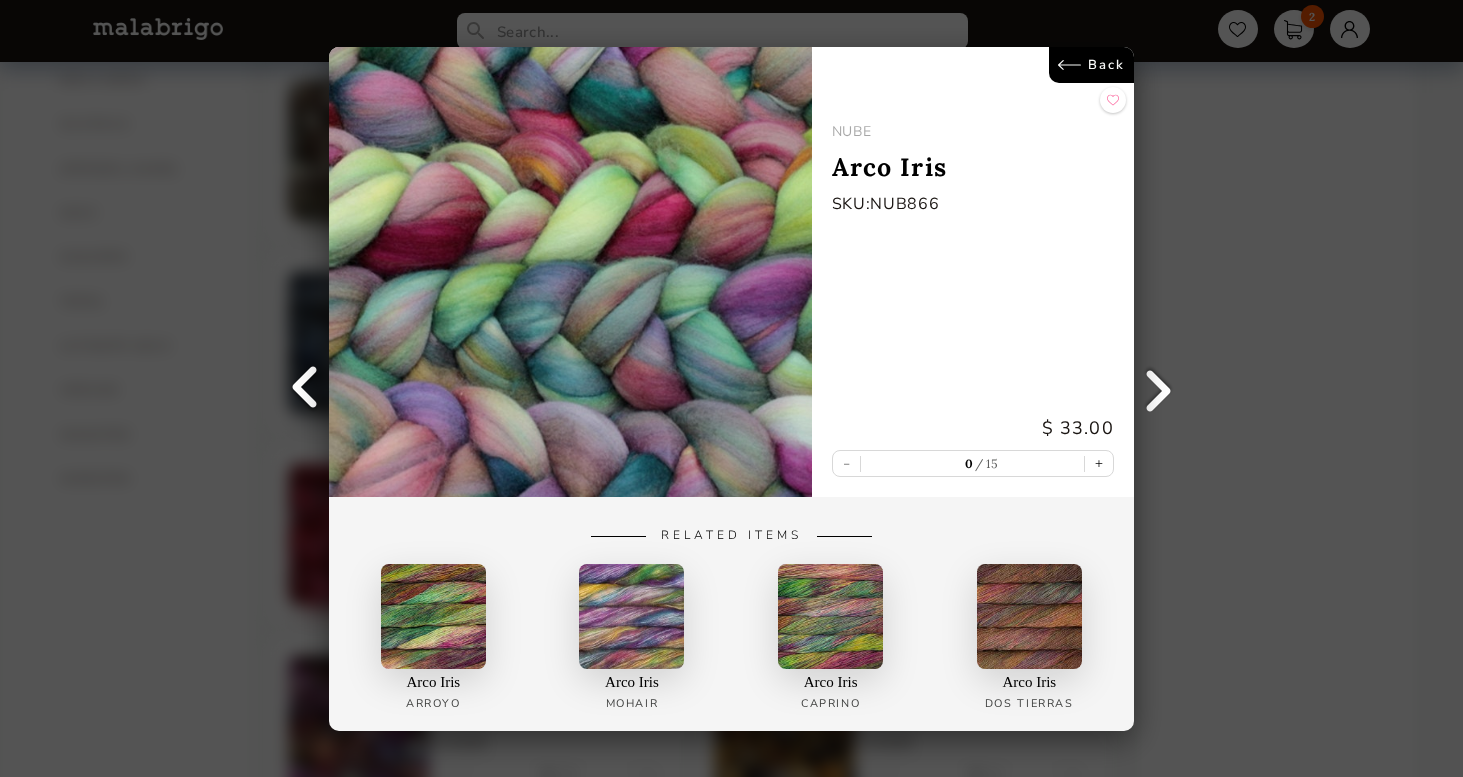 click on "Back NUBE Arco Iris SKU:  NUB866 $   33.00 - 0 15 + Related Items Arco Iris Arroyo Arco Iris MOHAIR Arco Iris Caprino Arco Iris Dos Tierras" at bounding box center [731, 388] 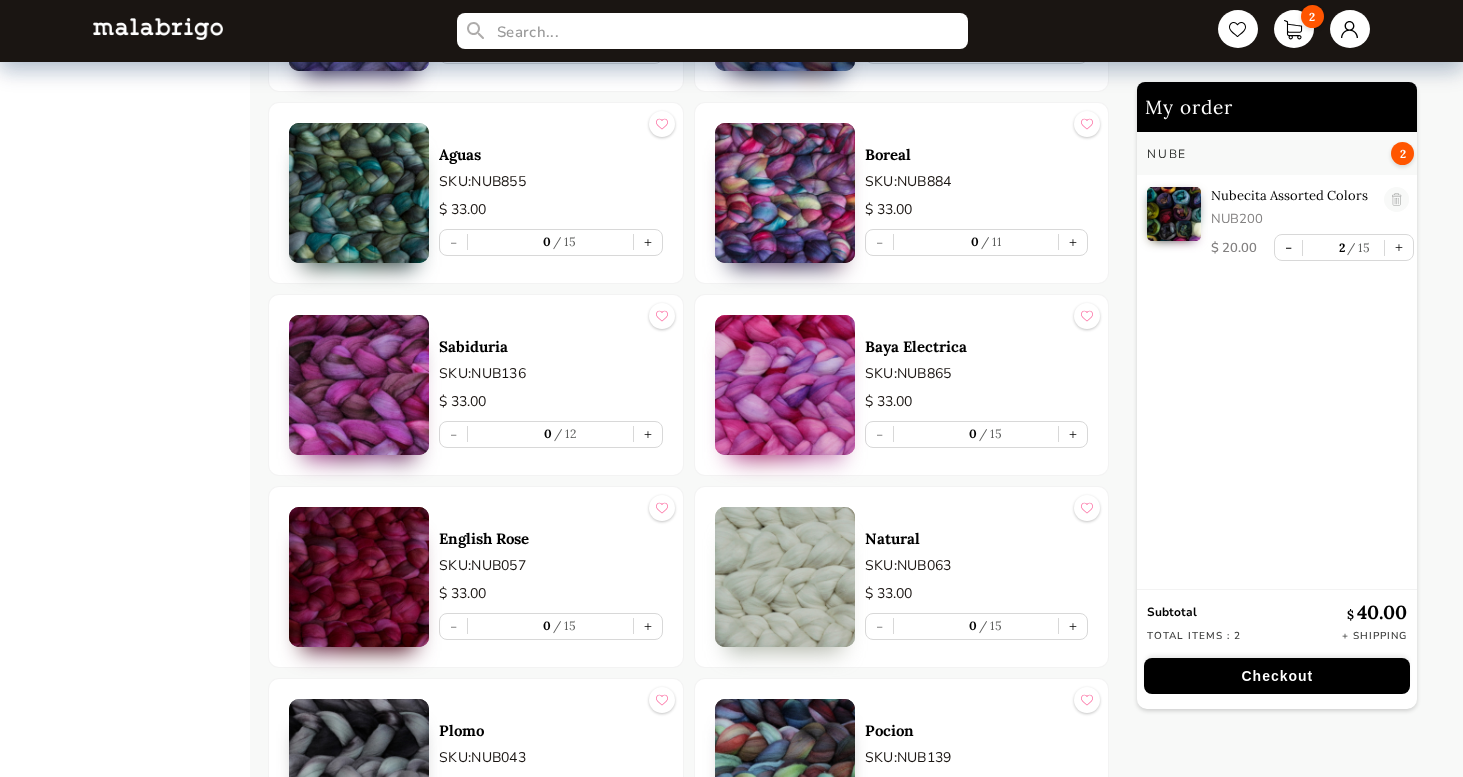 scroll, scrollTop: 3552, scrollLeft: 0, axis: vertical 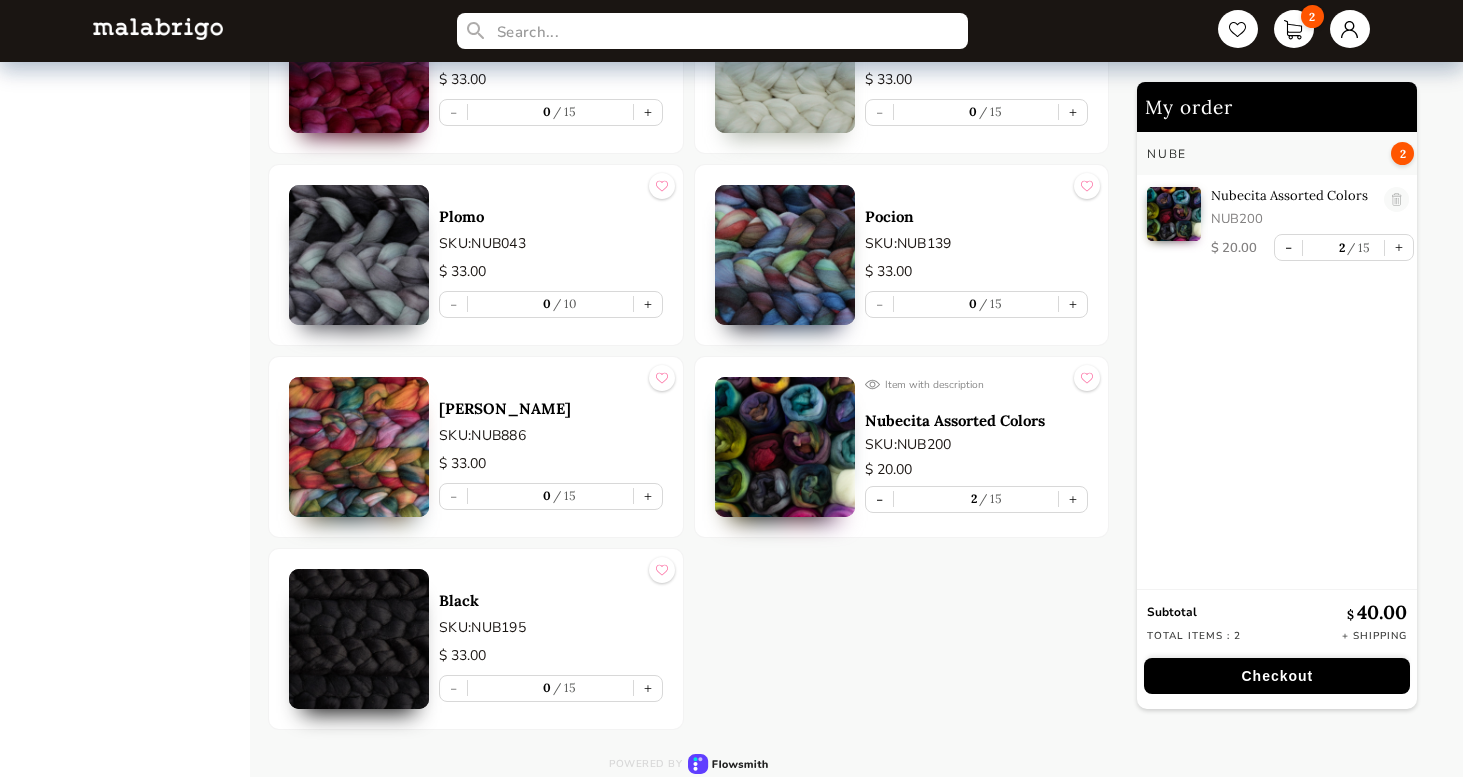 click at bounding box center [785, 447] 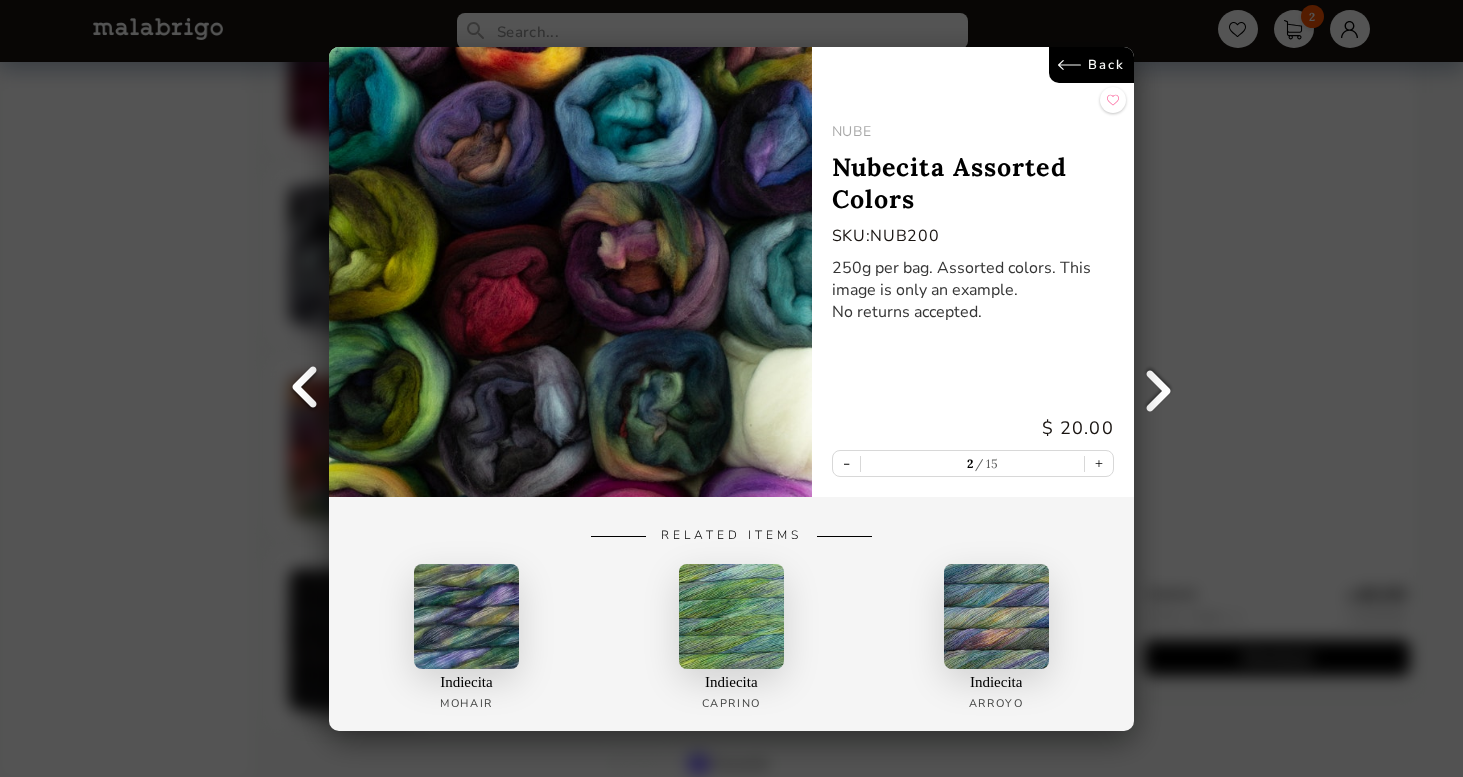 click on "Back NUBE Nubecita  Assorted Colors SKU:  NUB200 250g per bag. Assorted colors. This image is only an example.
No returns accepted.
$   20.00 - 2 15 + Related Items Indiecita MOHAIR Indiecita Caprino Indiecita Arroyo" at bounding box center [731, 388] 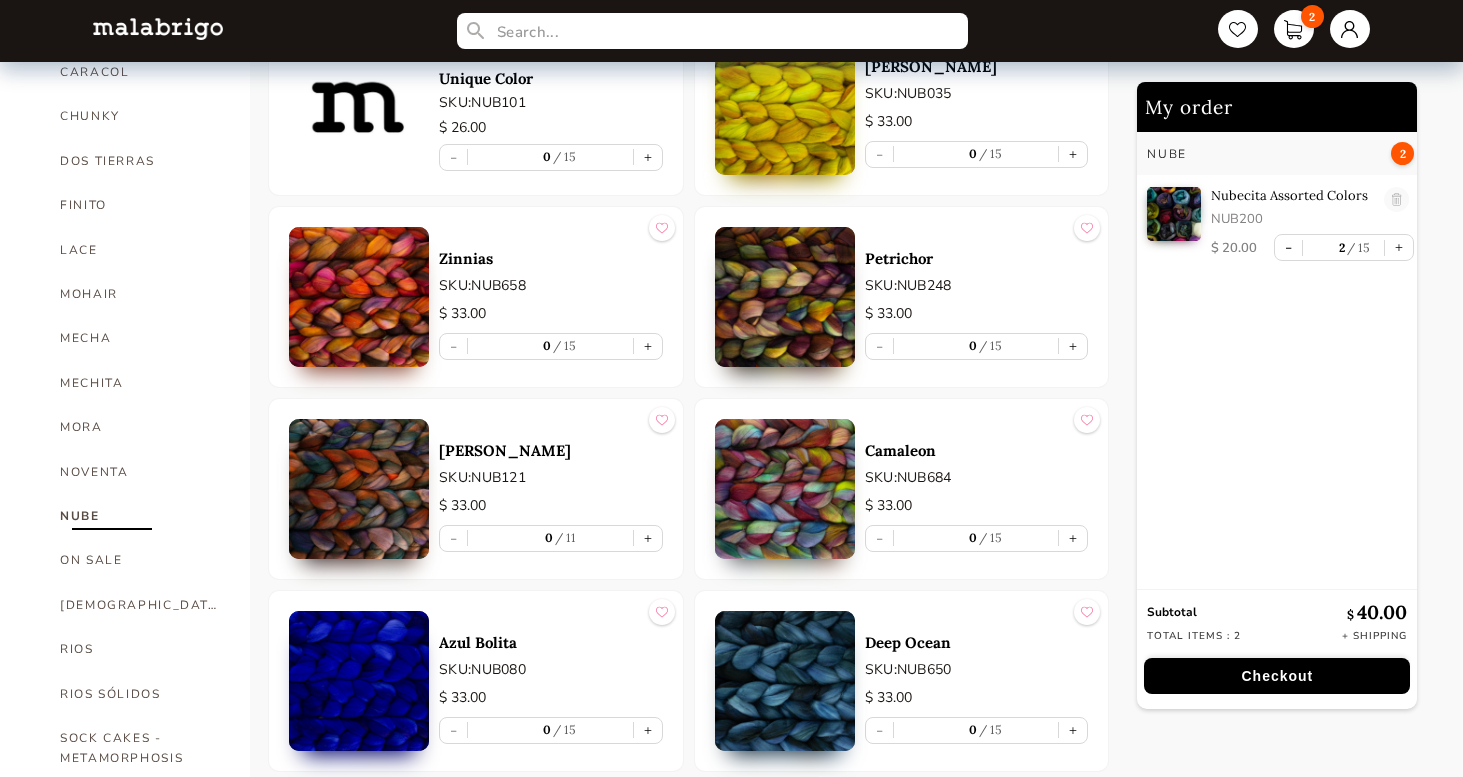 scroll, scrollTop: 631, scrollLeft: 0, axis: vertical 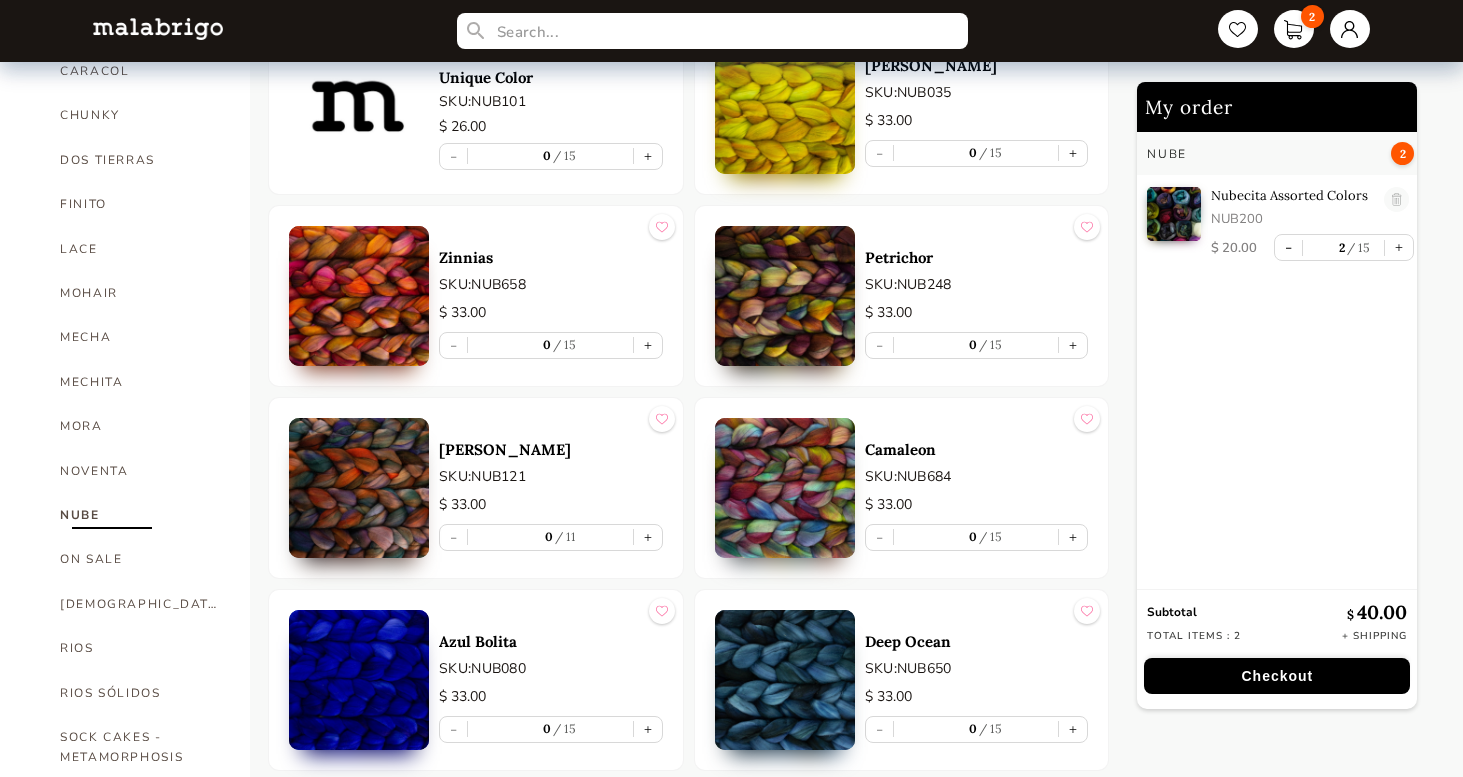 click on "- 0 15 +" at bounding box center [977, 537] 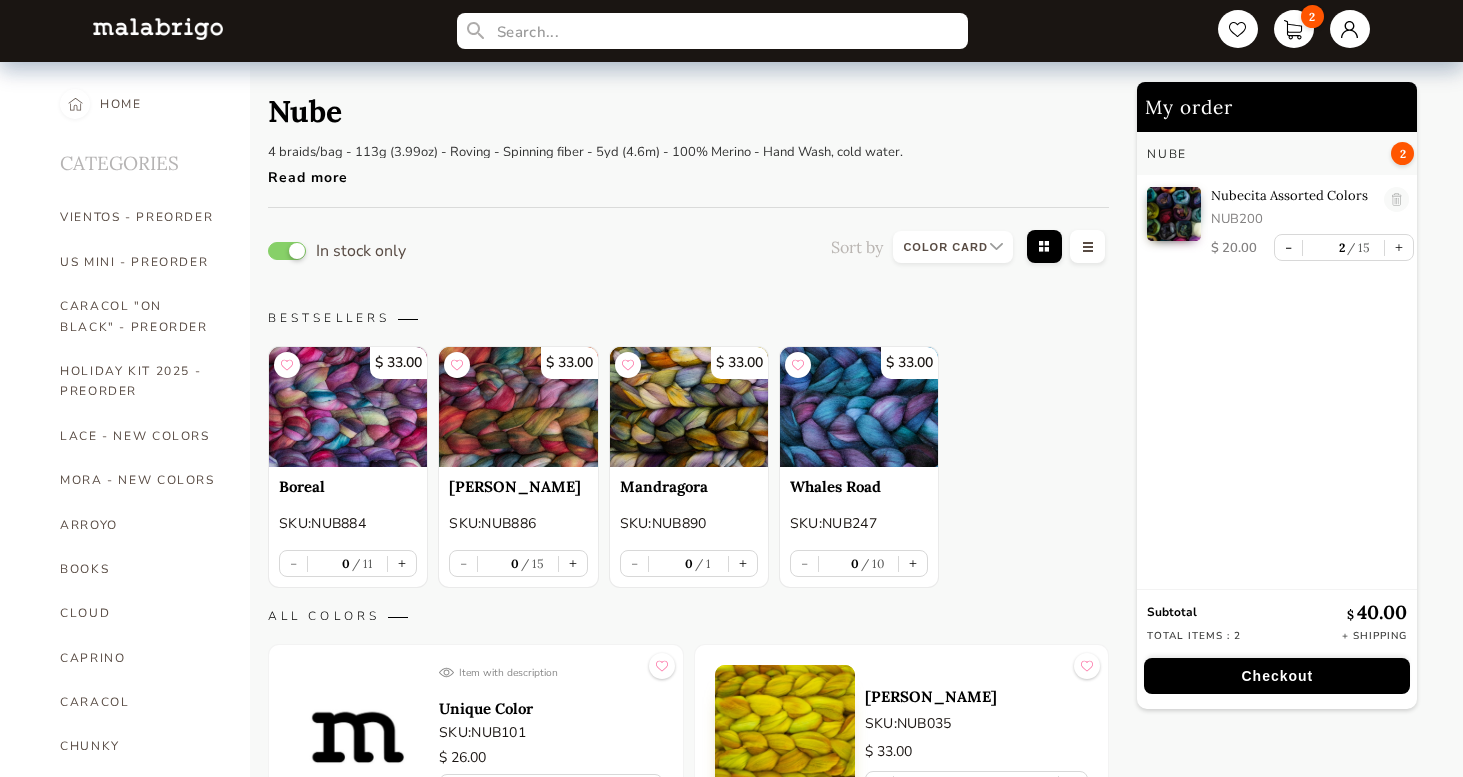 scroll, scrollTop: 52, scrollLeft: 0, axis: vertical 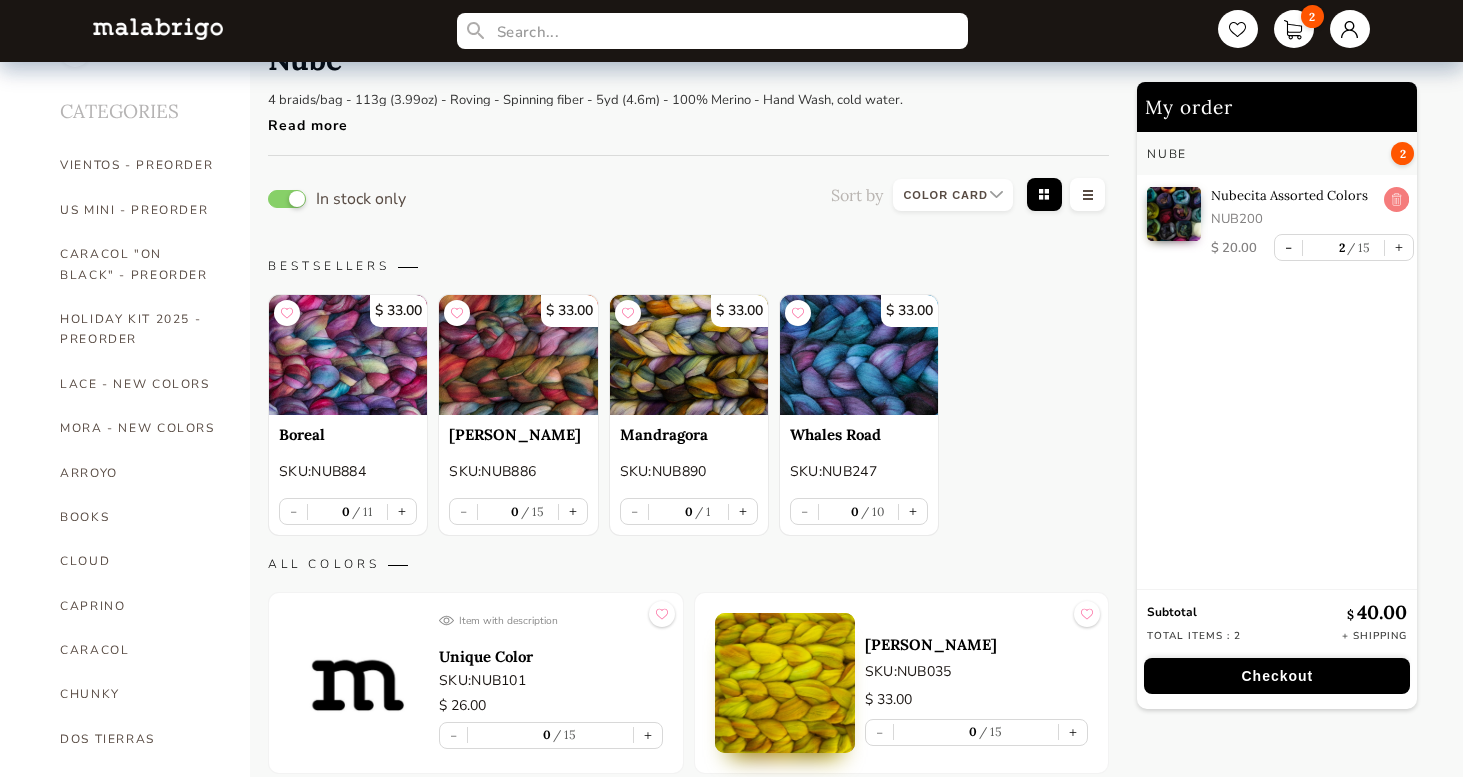 click at bounding box center [1397, 200] 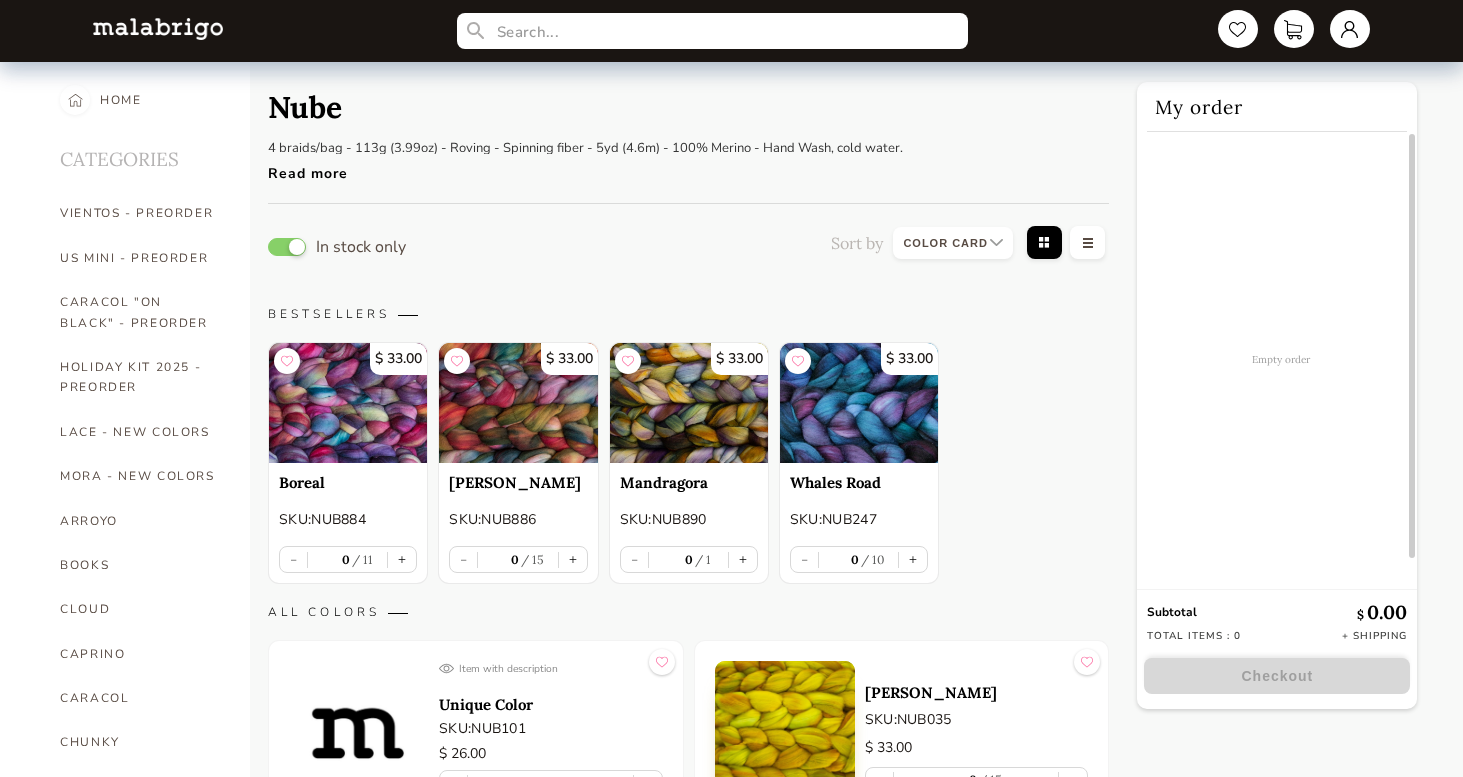scroll, scrollTop: 2, scrollLeft: 0, axis: vertical 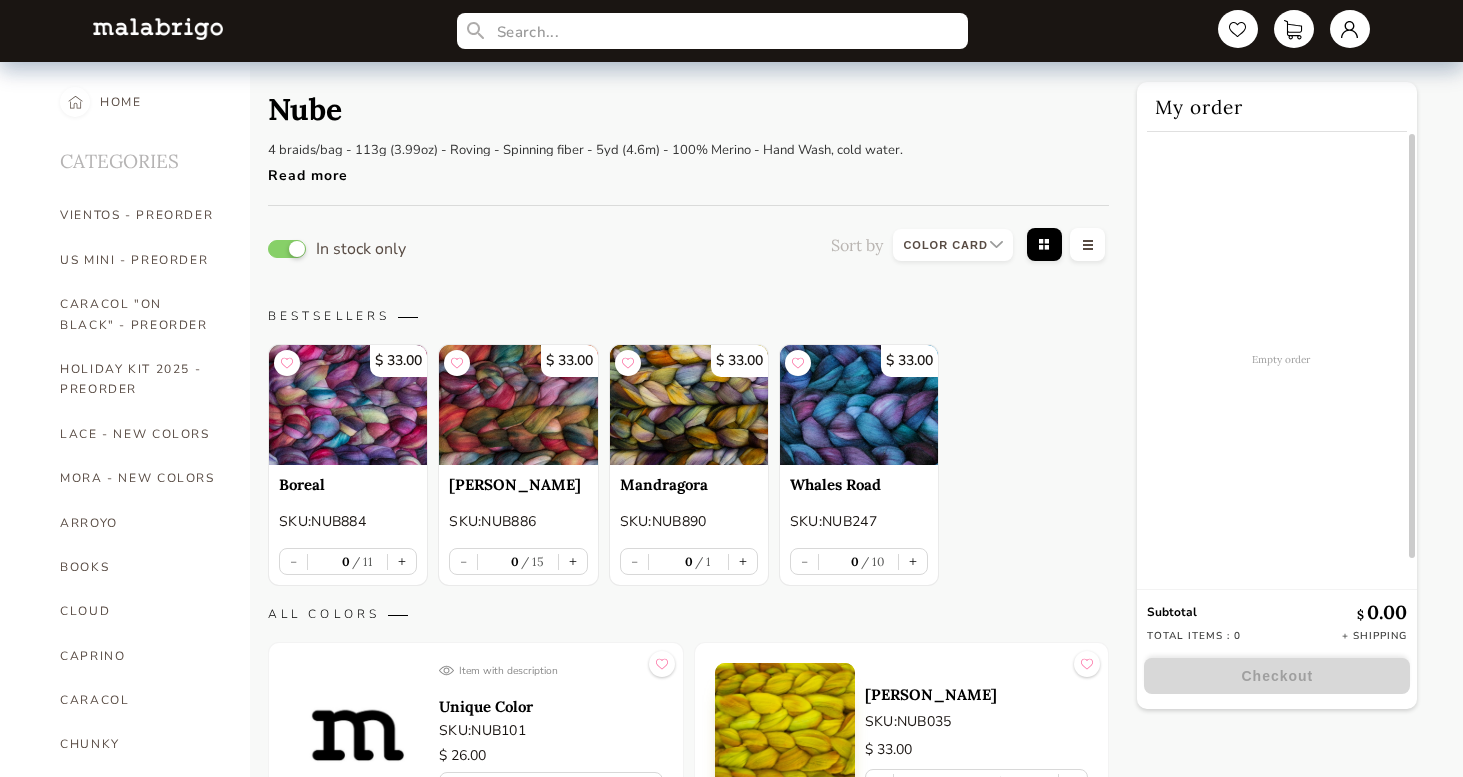 click on "Read more" at bounding box center (585, 170) 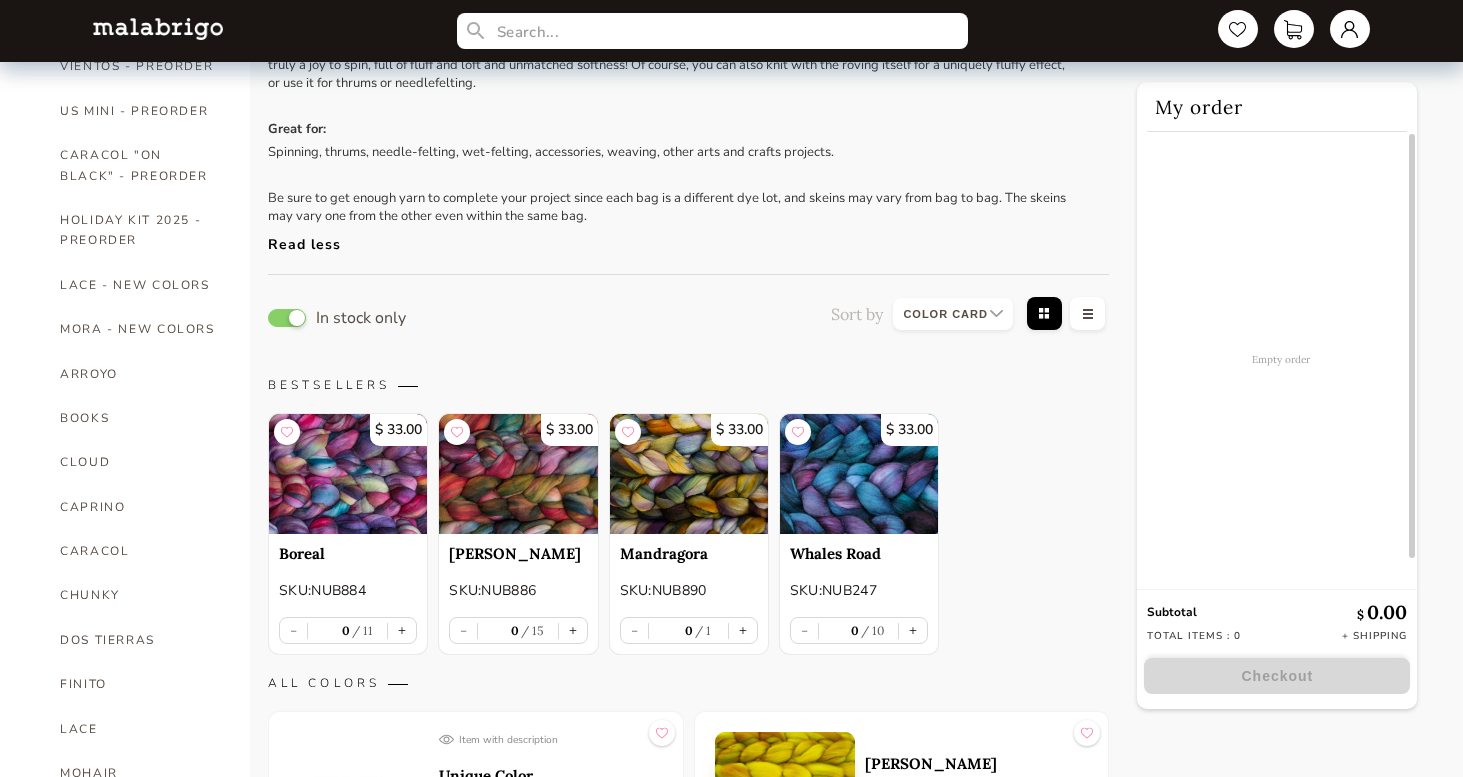 scroll, scrollTop: 71, scrollLeft: 0, axis: vertical 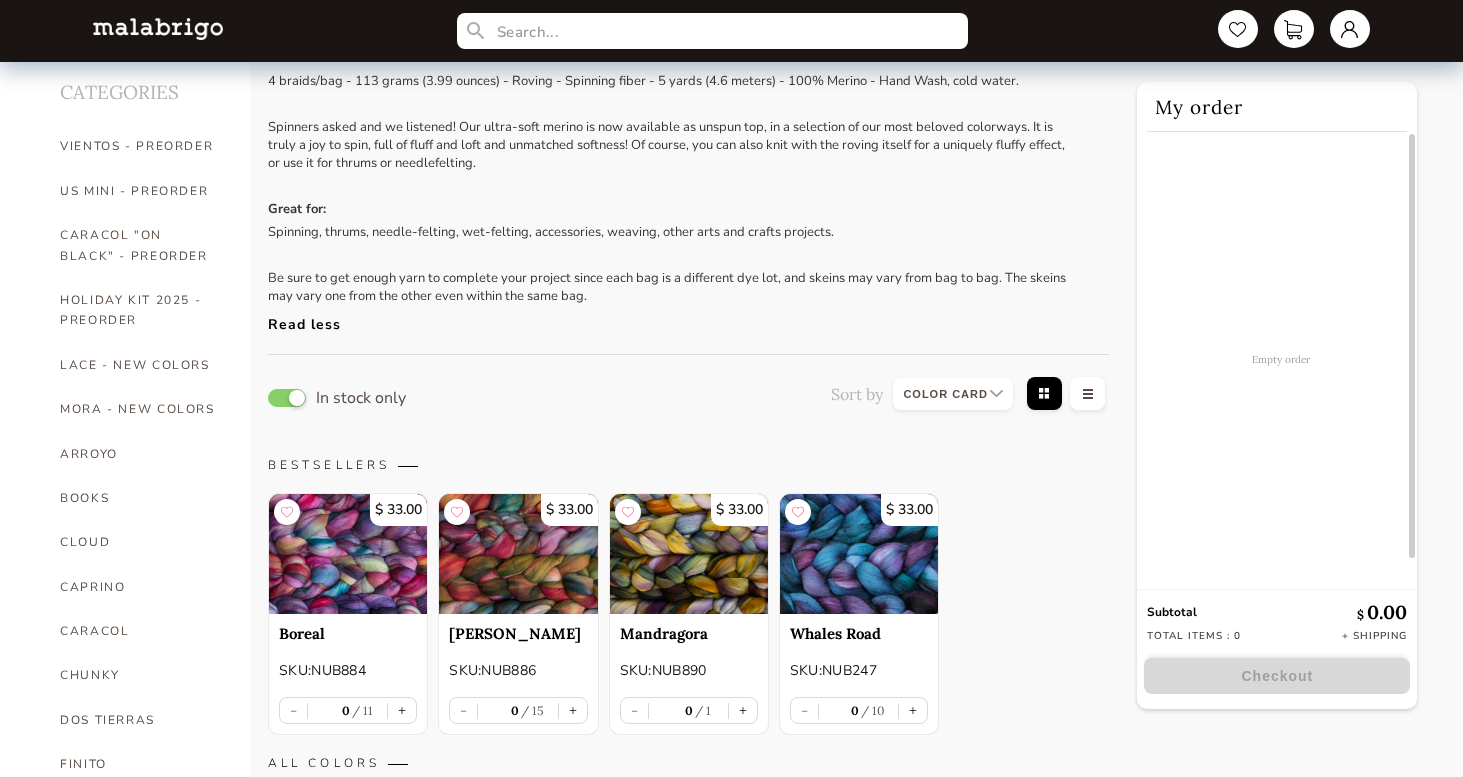 click at bounding box center [348, 554] 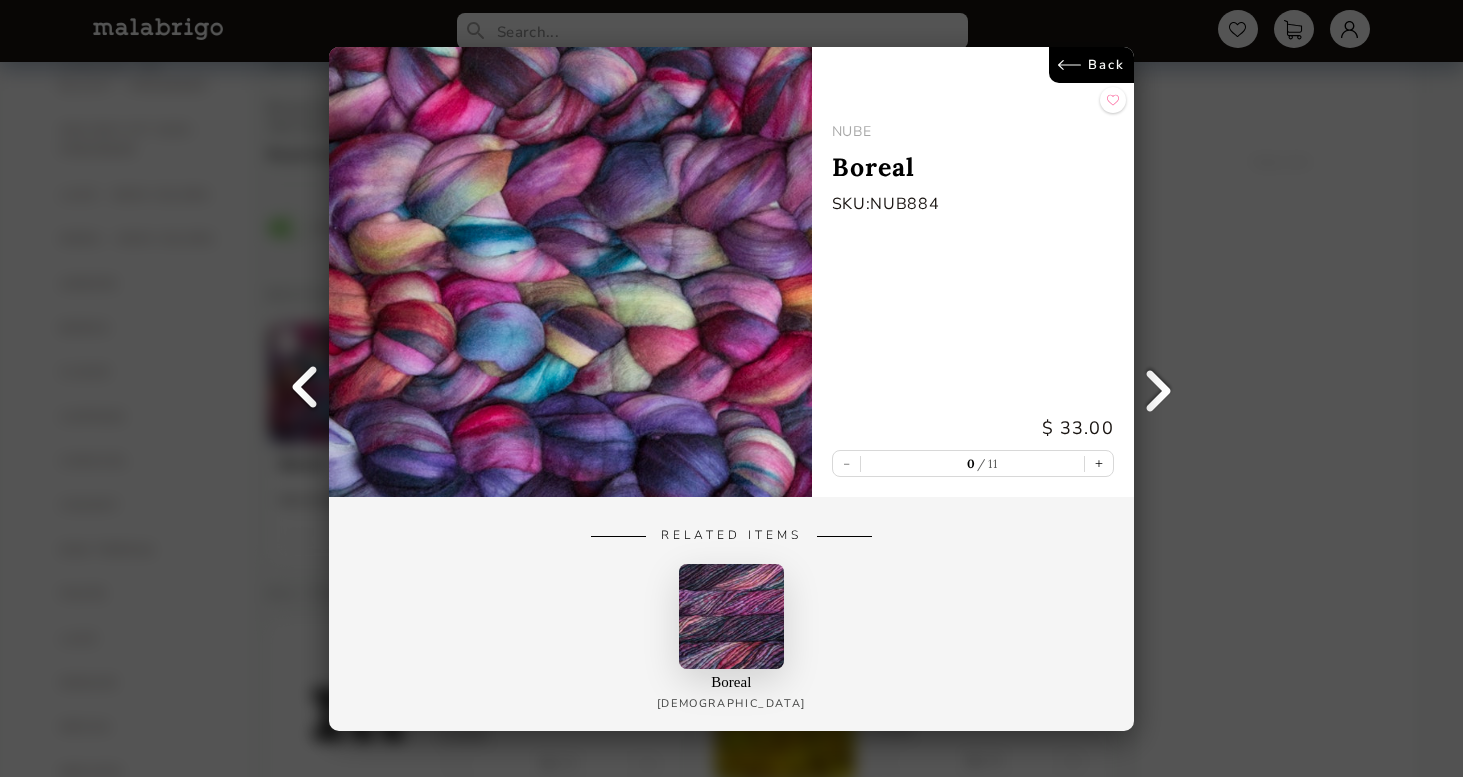 scroll, scrollTop: 261, scrollLeft: 0, axis: vertical 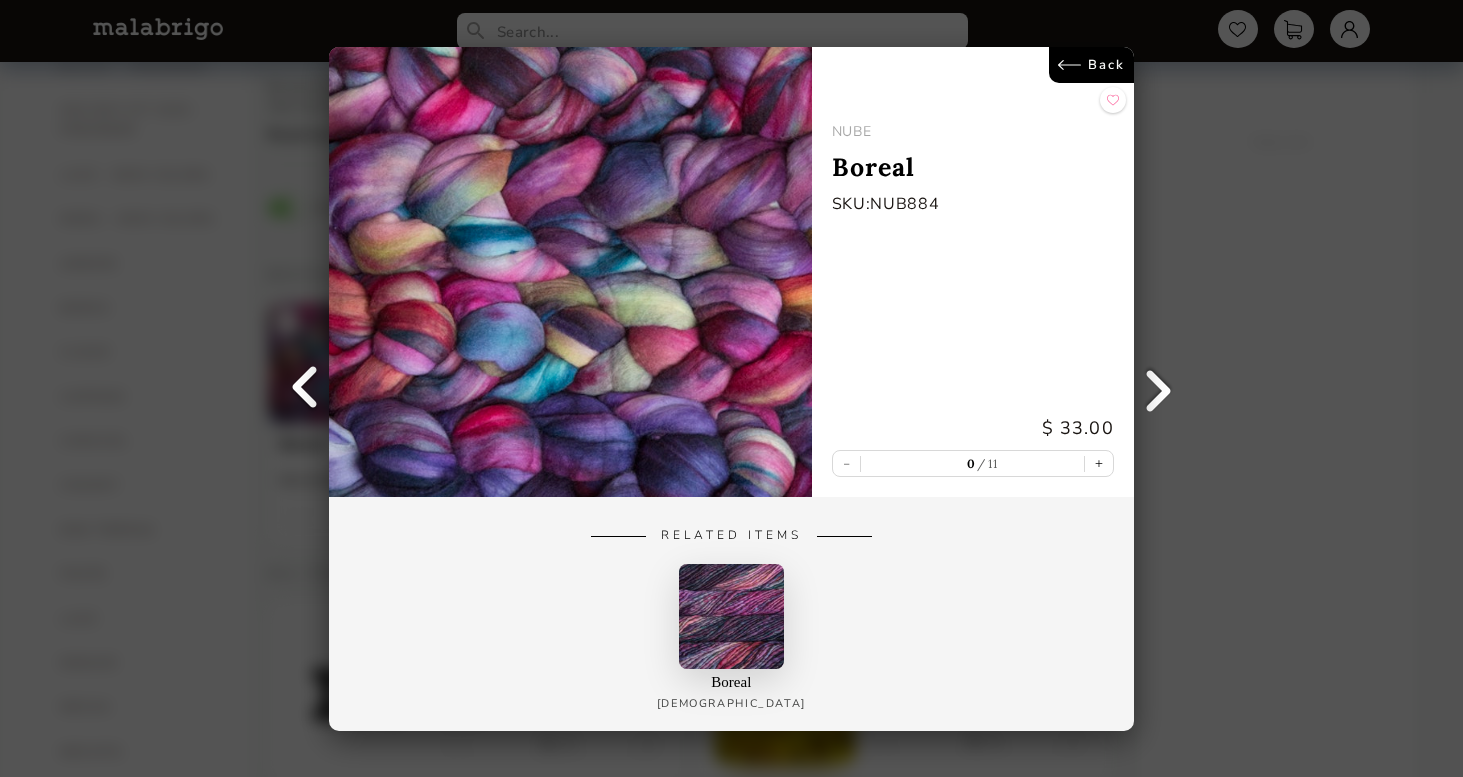 click on "Back NUBE Boreal SKU:  NUB884 $   33.00 - 0 11 + Related Items Boreal Rasta" at bounding box center (731, 388) 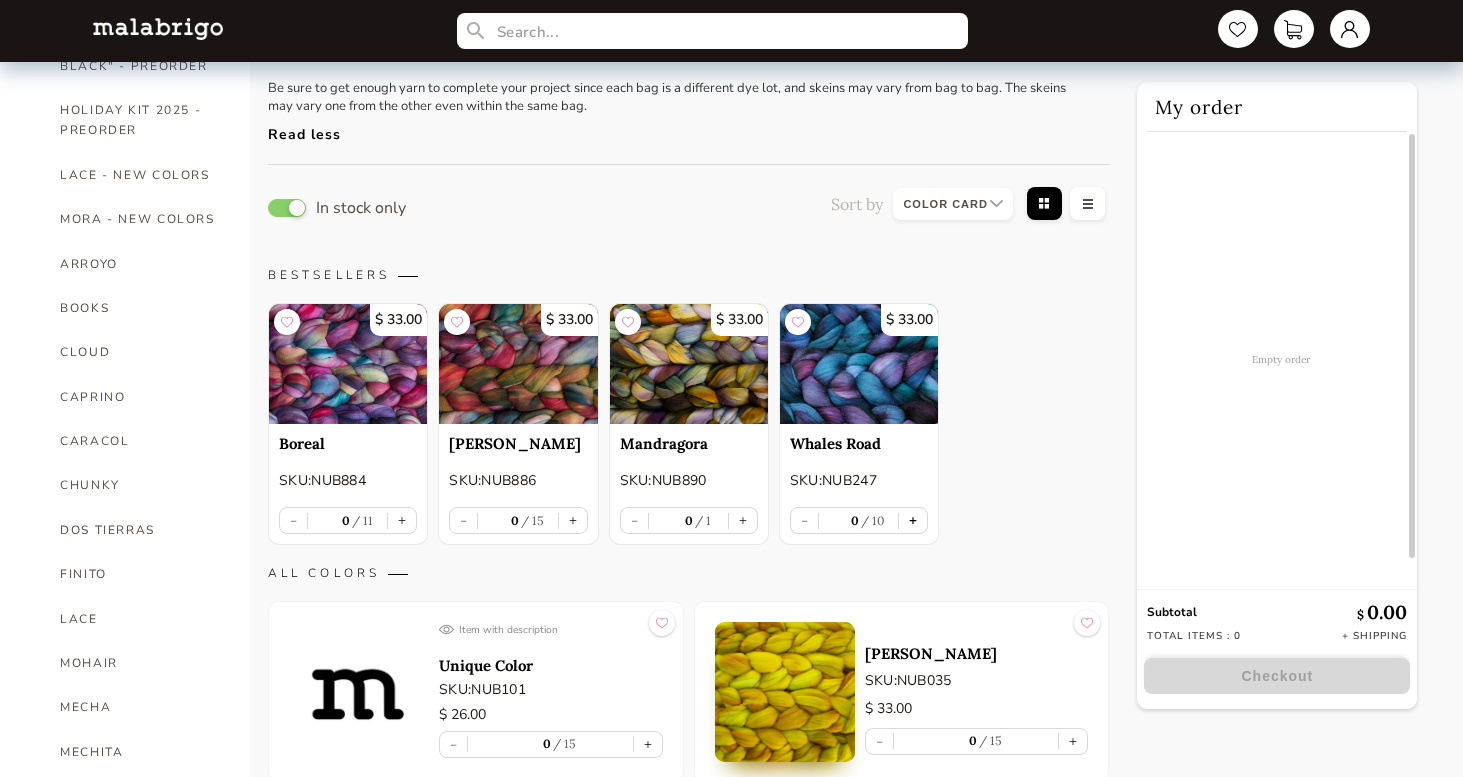 click on "+" at bounding box center [913, 520] 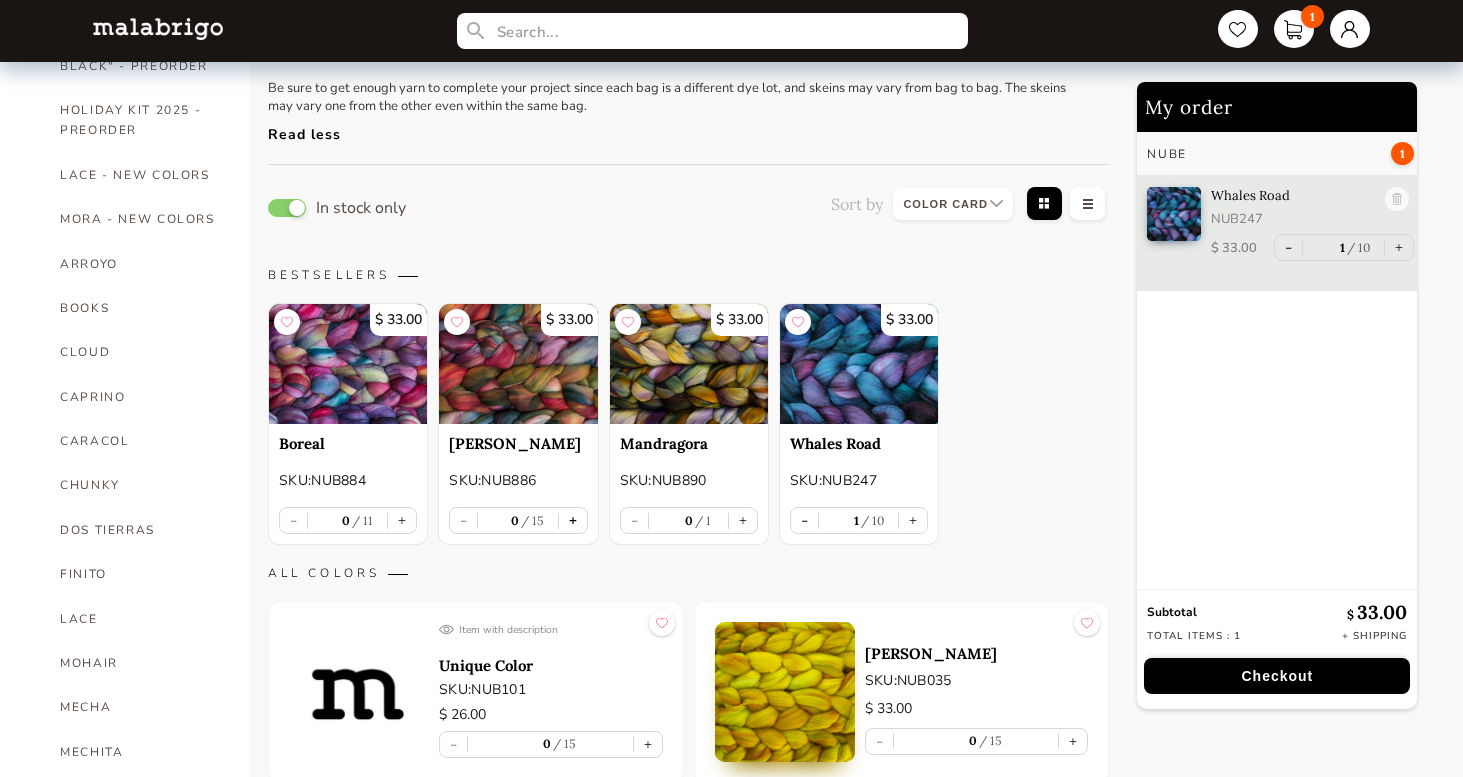 click on "+" at bounding box center [573, 520] 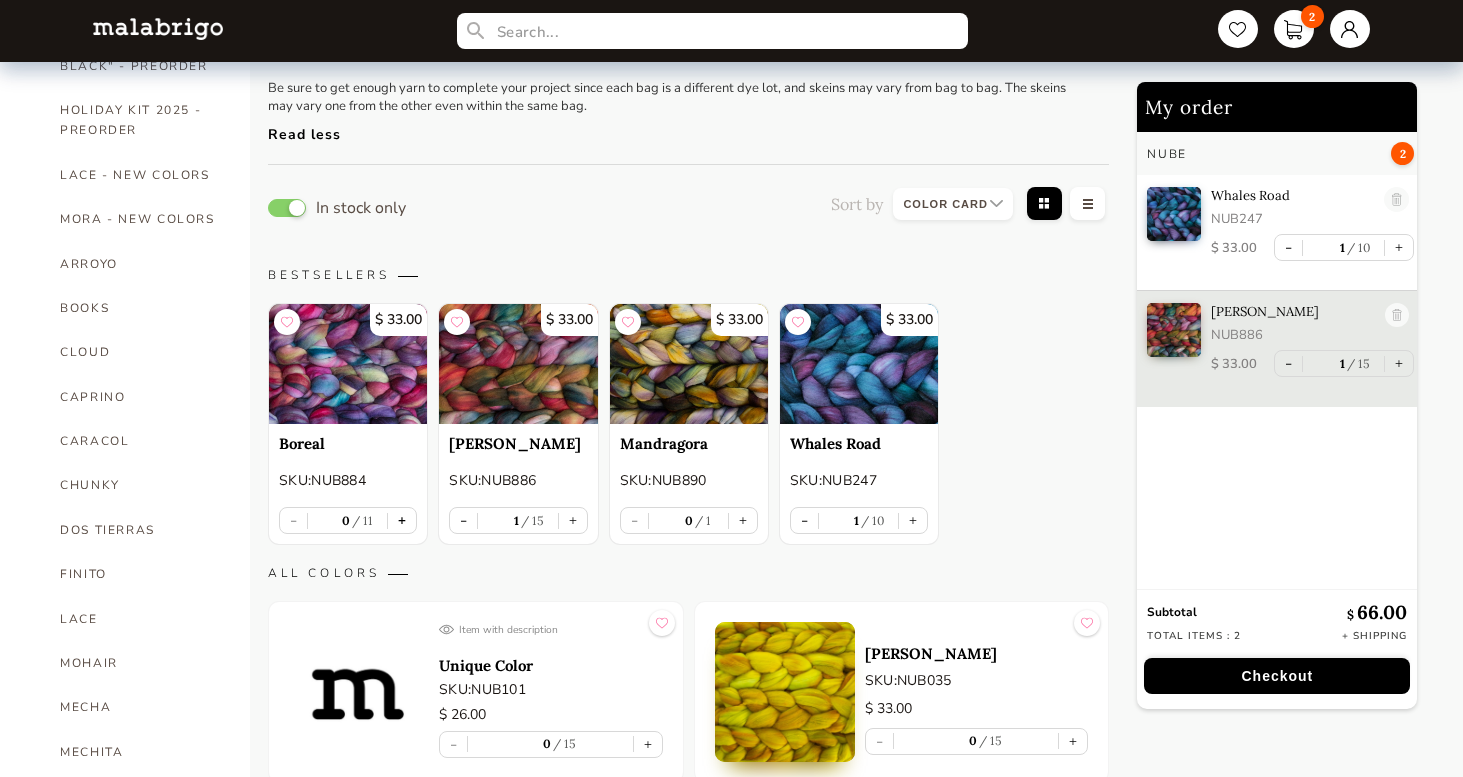 click on "+" at bounding box center (402, 520) 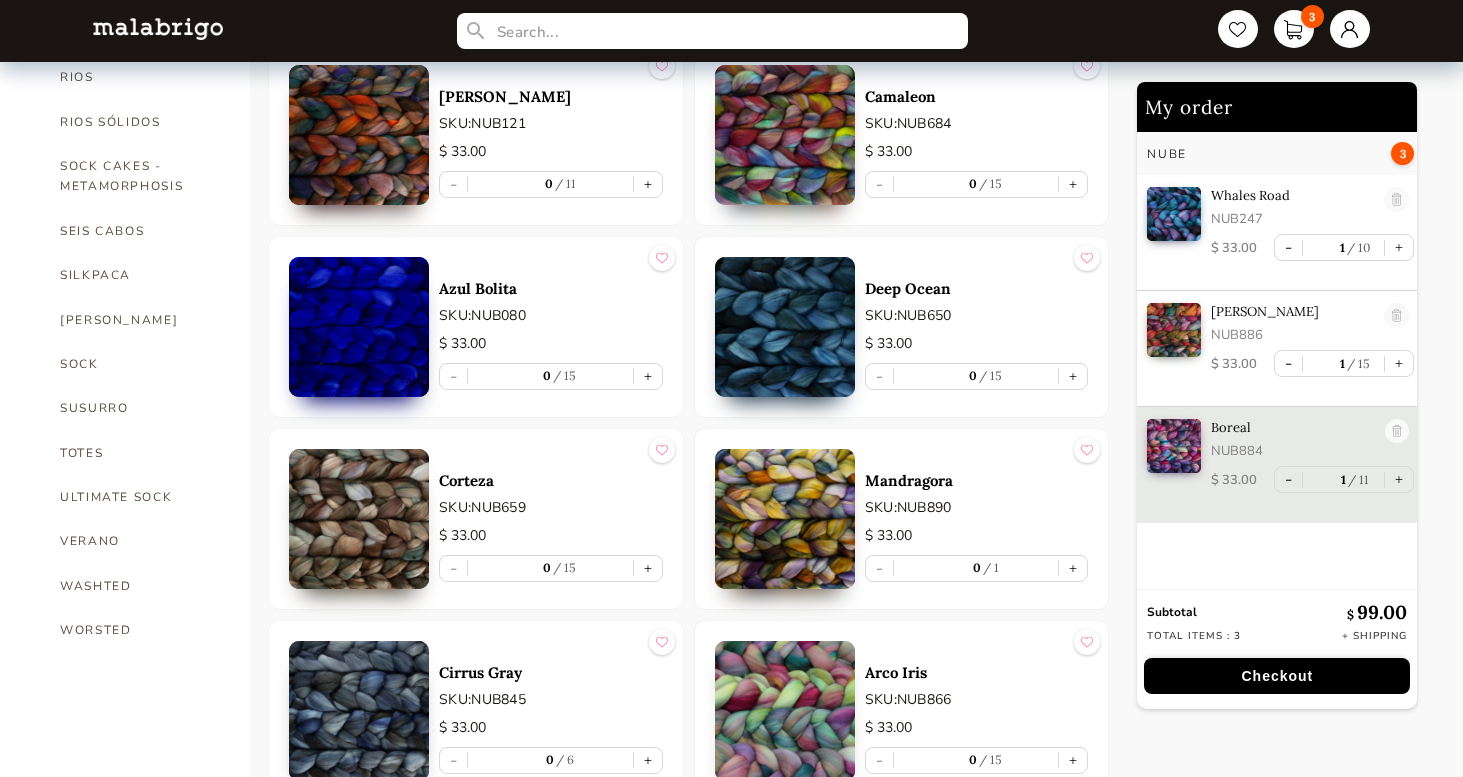 scroll, scrollTop: 1228, scrollLeft: 0, axis: vertical 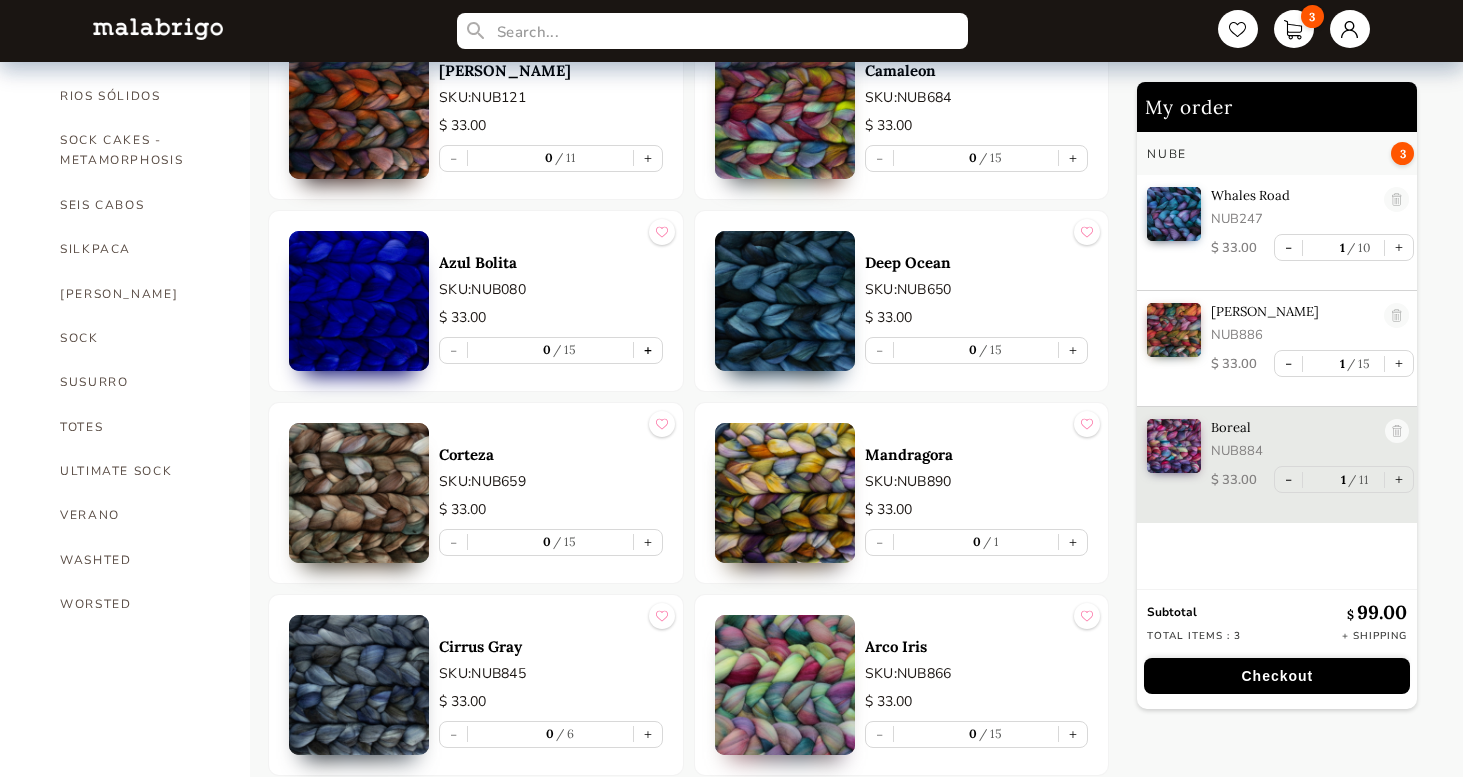 click on "+" at bounding box center [648, 350] 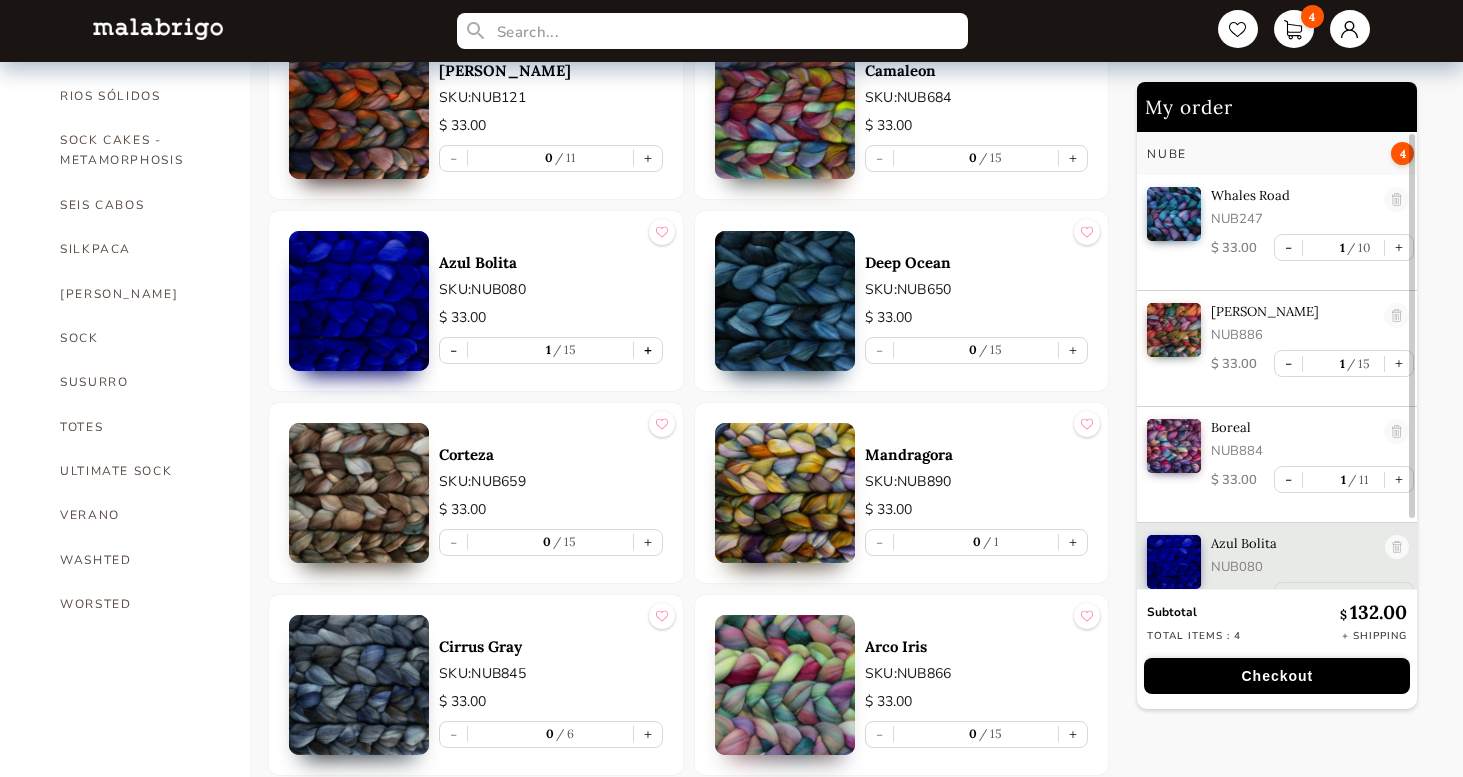 scroll, scrollTop: 25, scrollLeft: 0, axis: vertical 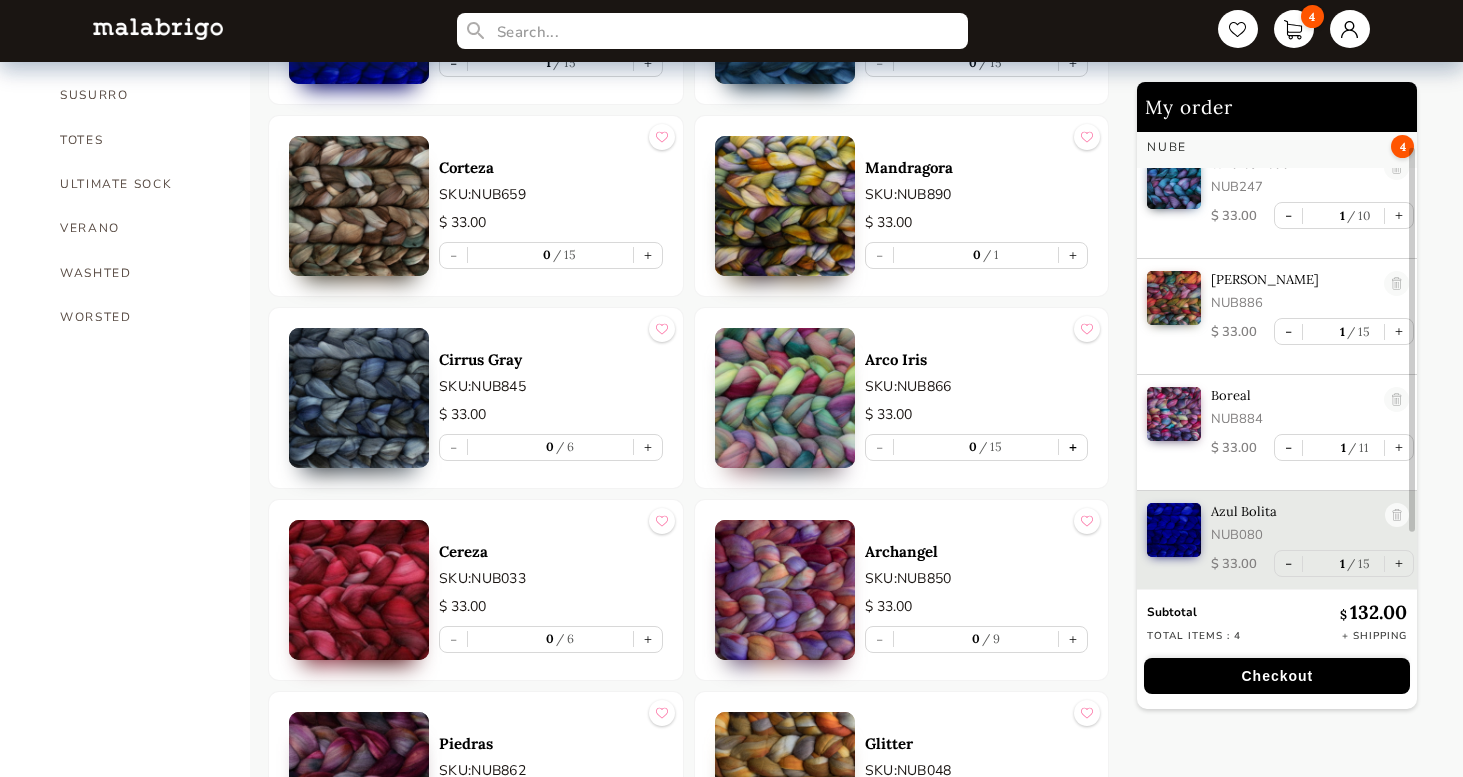 click on "+" at bounding box center (1073, 447) 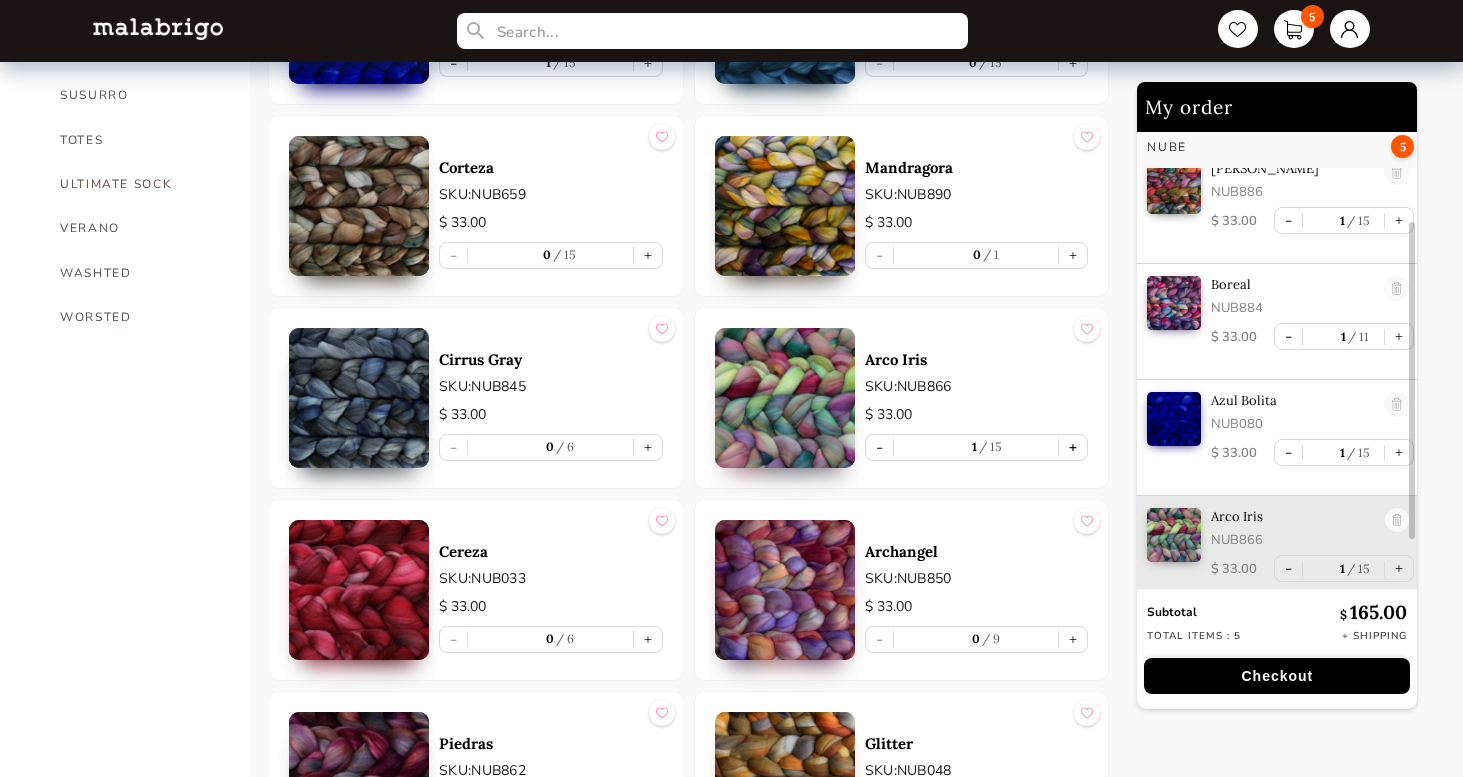 scroll, scrollTop: 141, scrollLeft: 0, axis: vertical 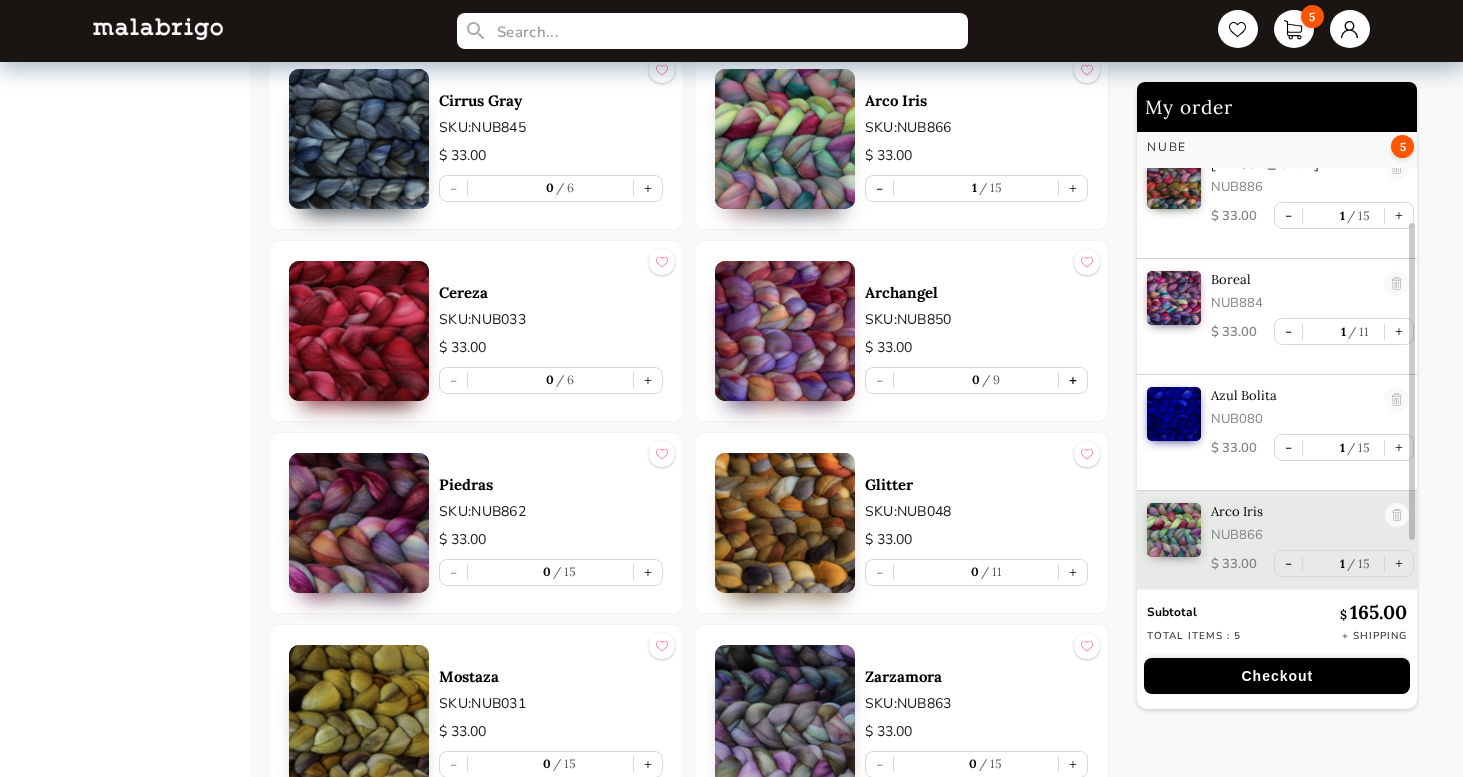 click on "+" at bounding box center [1073, 380] 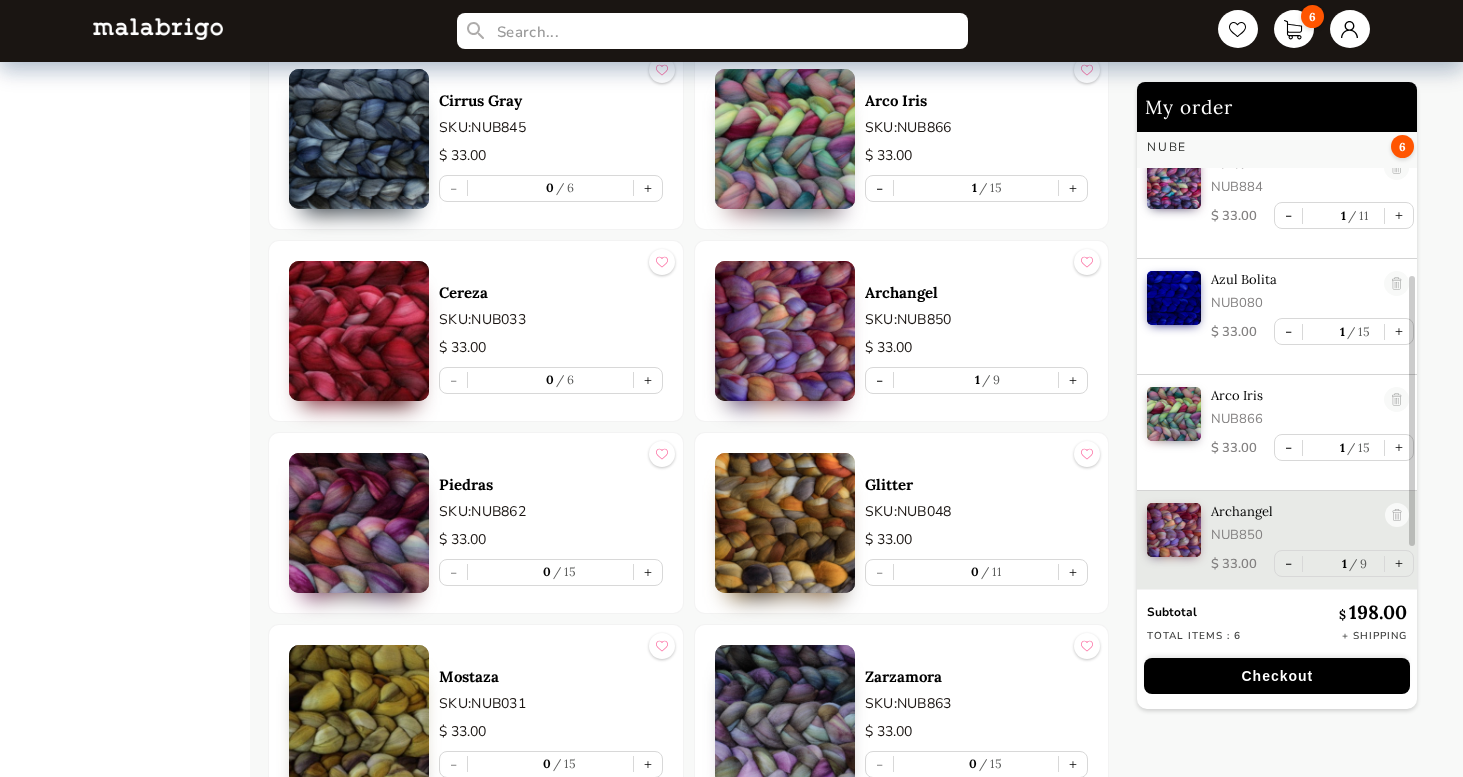 scroll, scrollTop: 318, scrollLeft: 0, axis: vertical 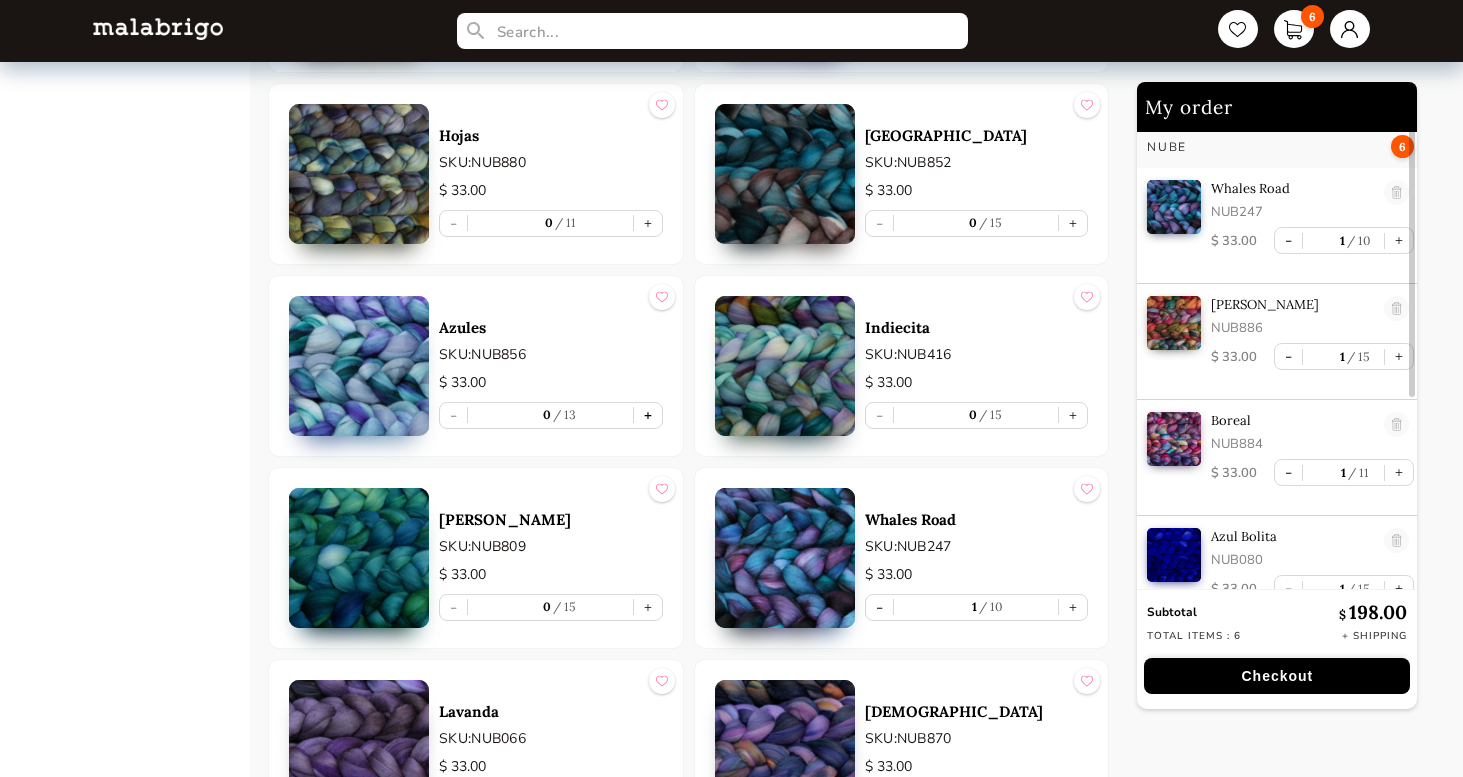 click on "+" at bounding box center [648, 415] 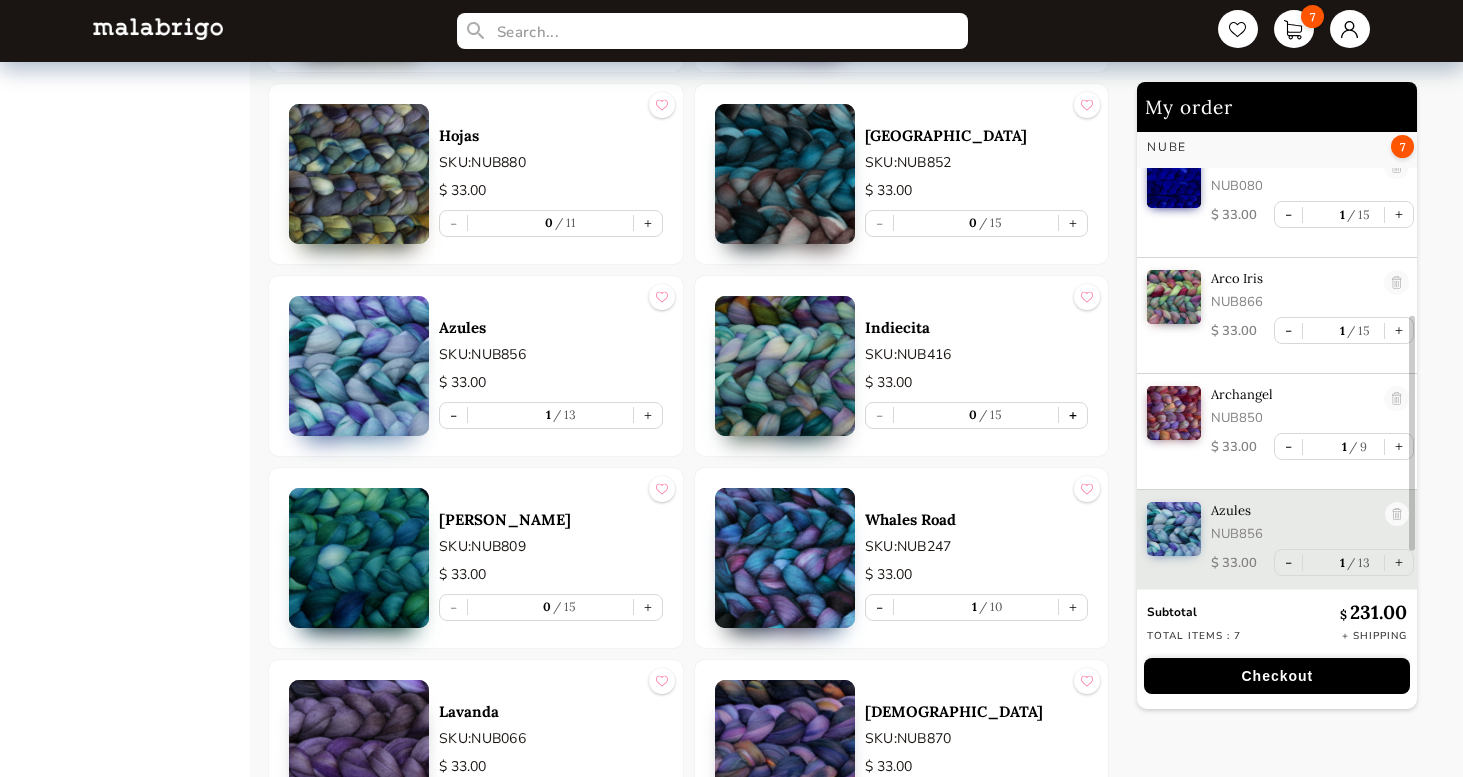click on "+" at bounding box center (1073, 415) 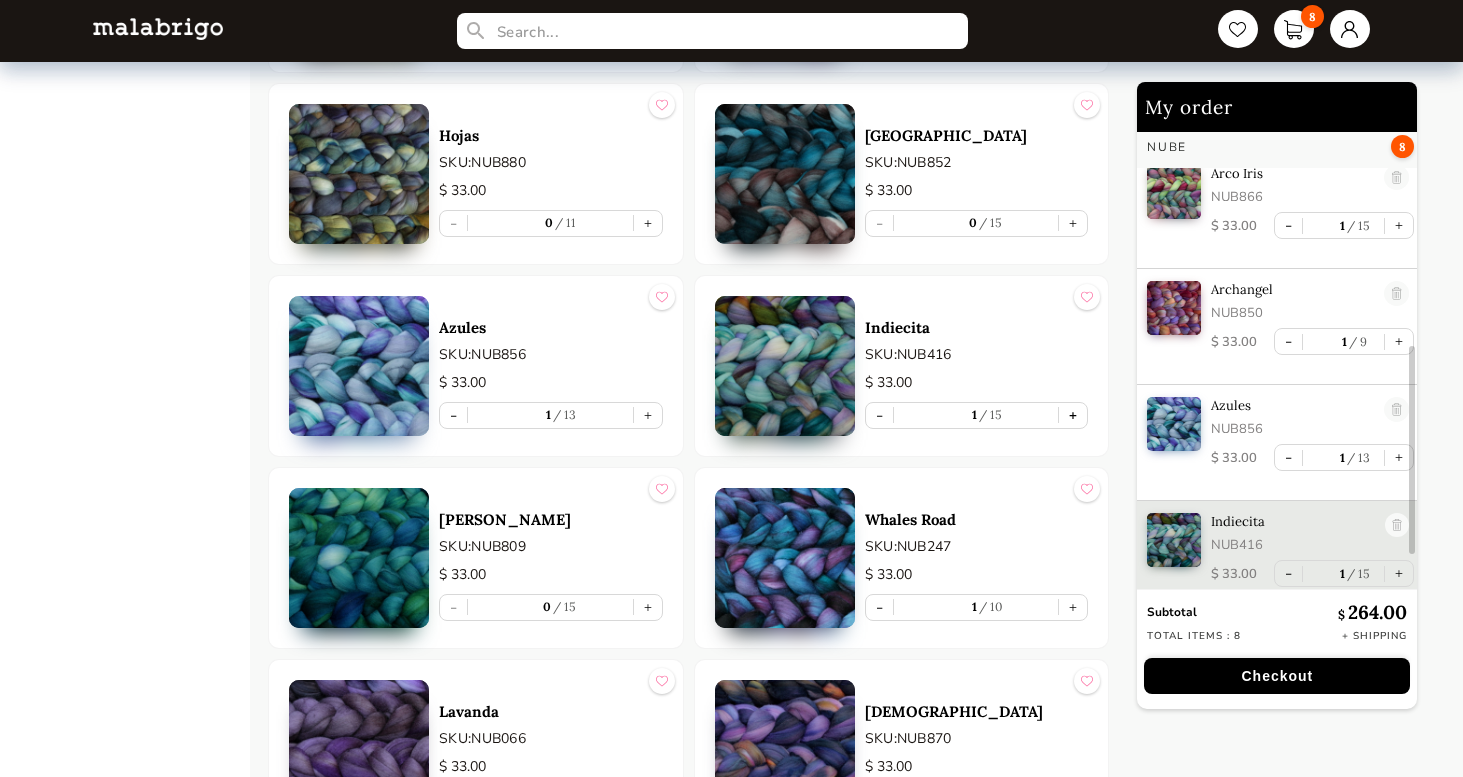 scroll, scrollTop: 489, scrollLeft: 0, axis: vertical 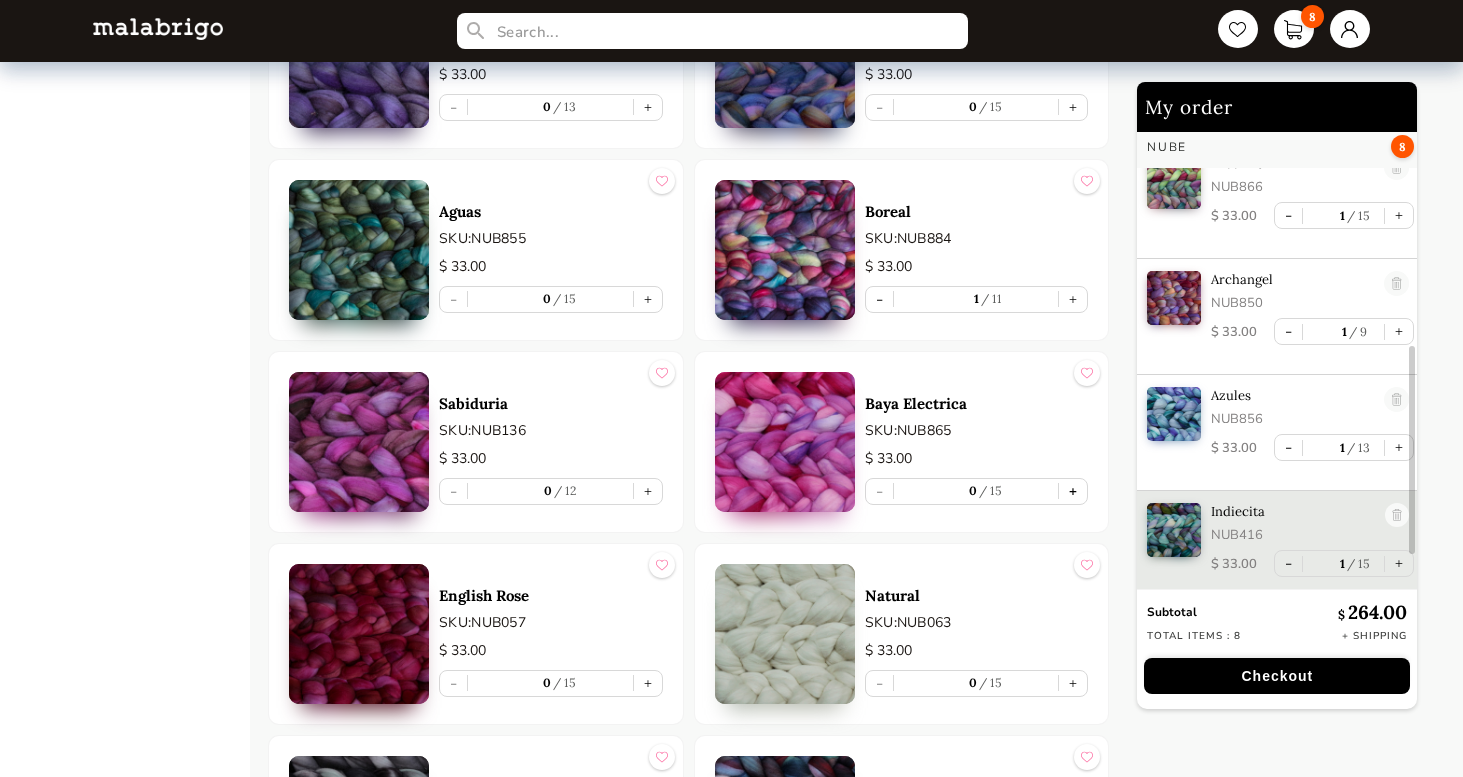 click on "+" at bounding box center (1073, 491) 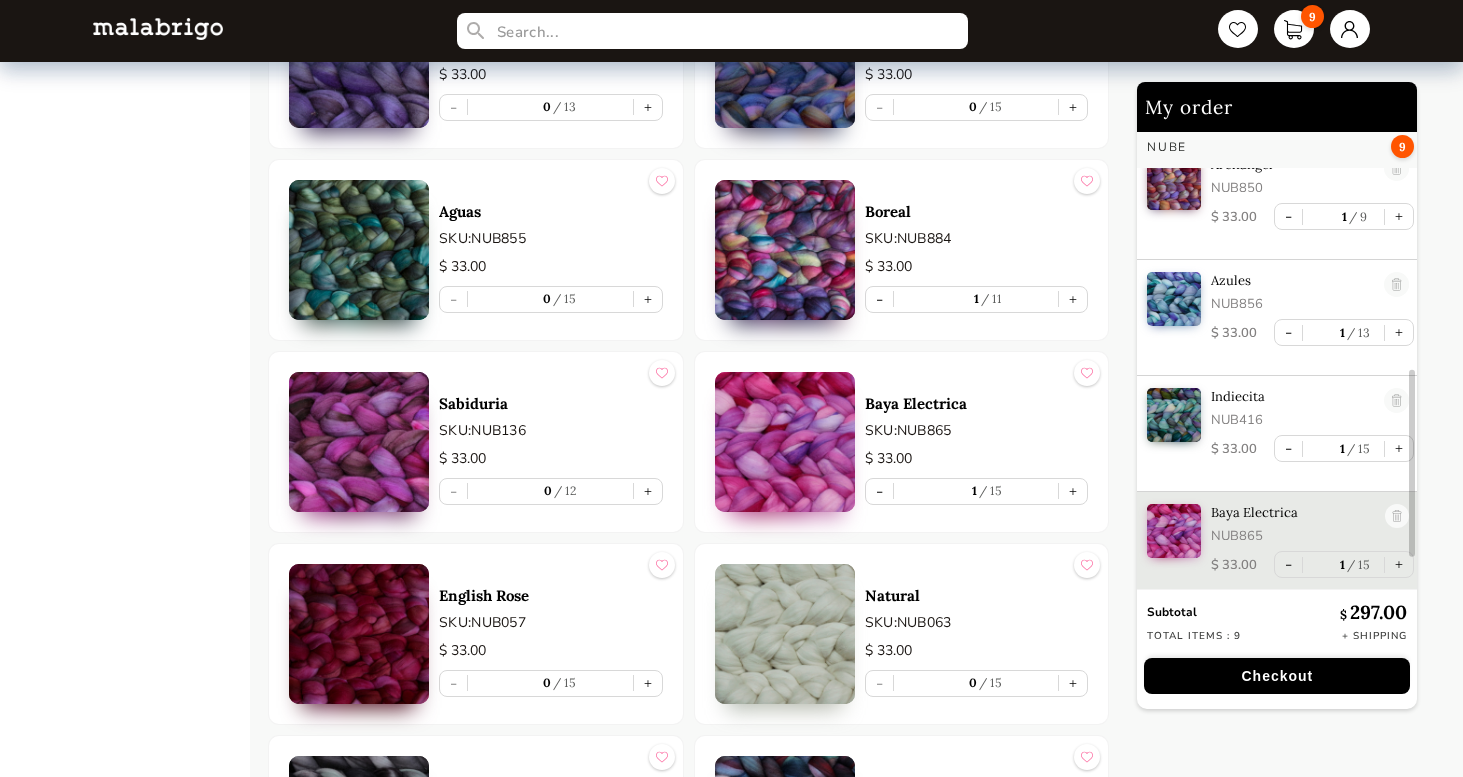 scroll, scrollTop: 605, scrollLeft: 0, axis: vertical 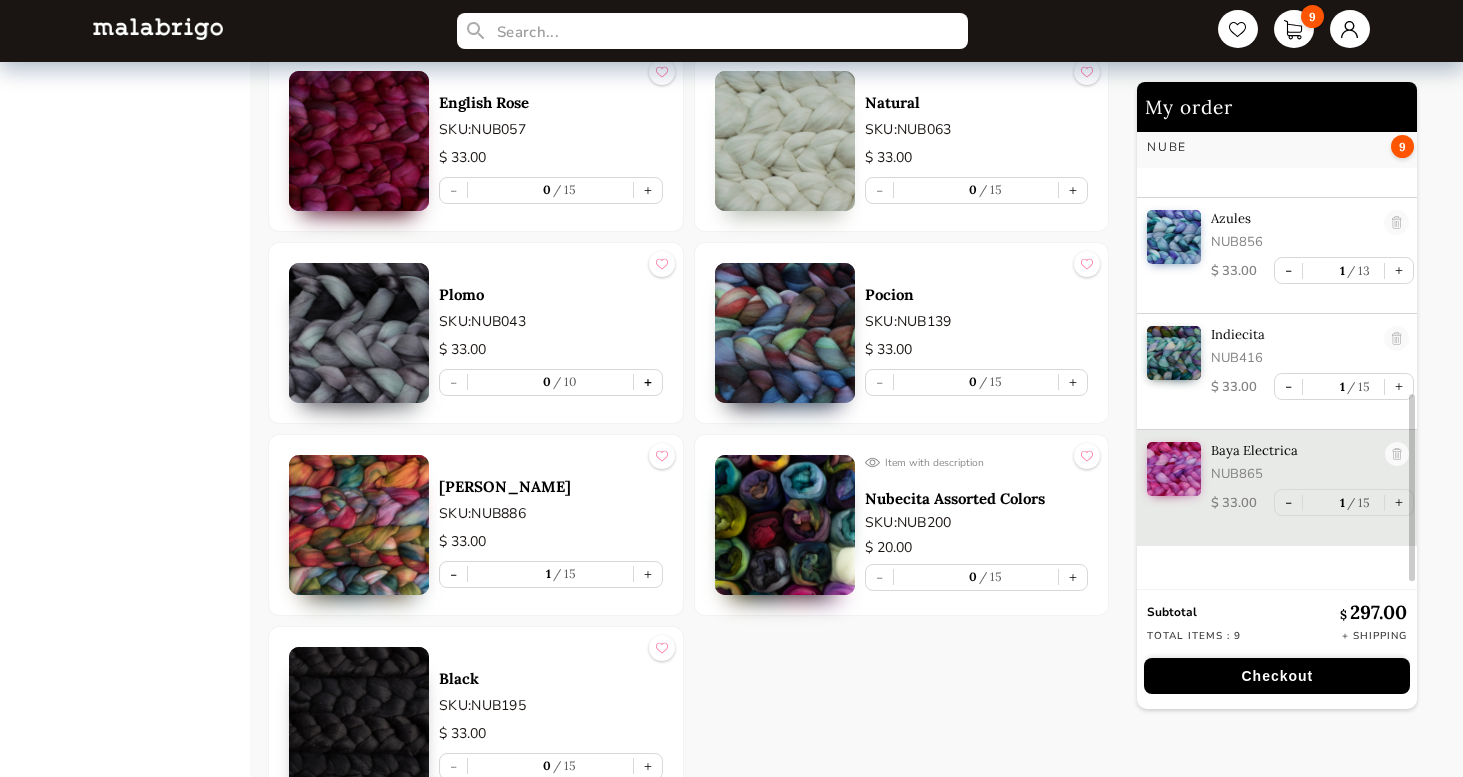 click on "+" at bounding box center (648, 382) 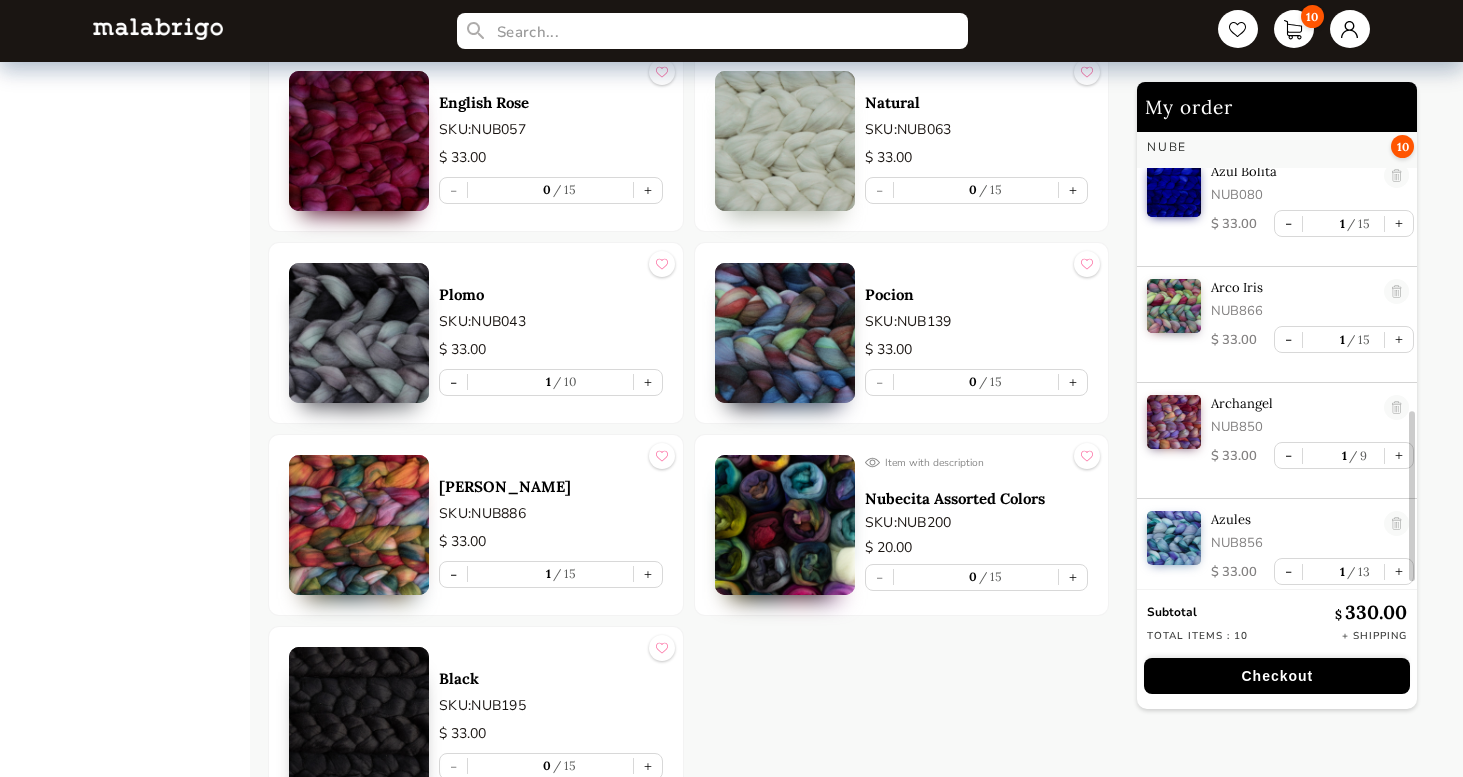 scroll, scrollTop: 782, scrollLeft: 0, axis: vertical 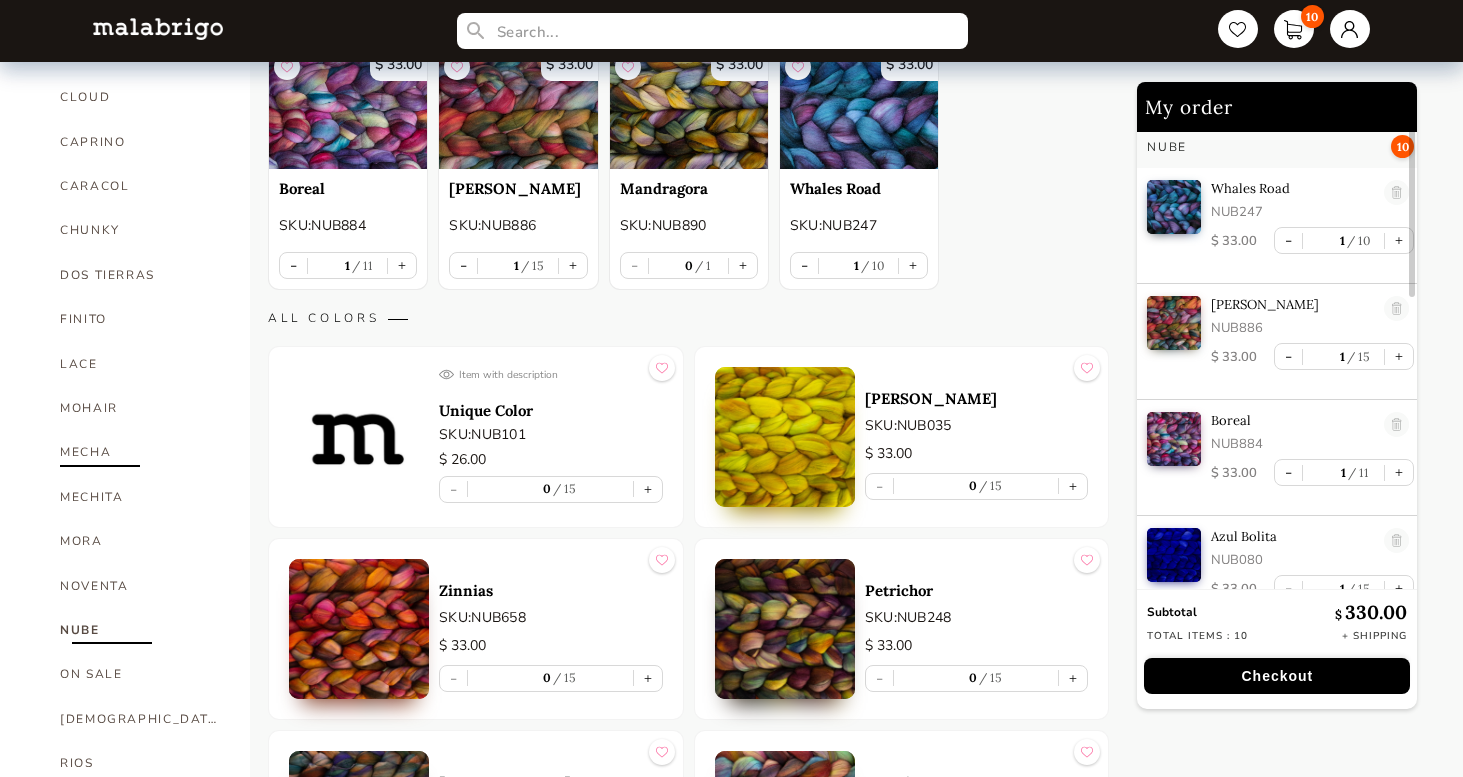 click on "MECHA" at bounding box center (140, 452) 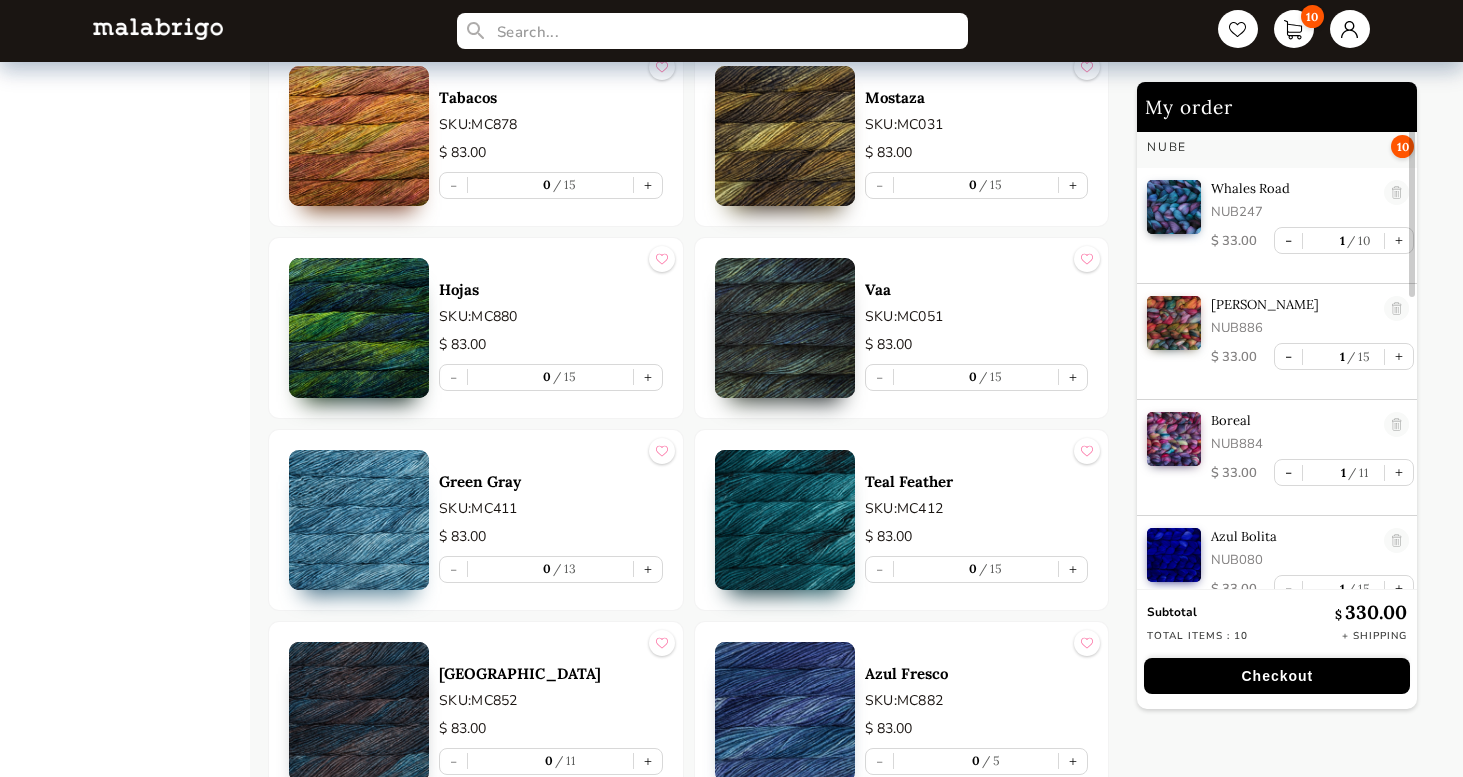 scroll, scrollTop: 3538, scrollLeft: 0, axis: vertical 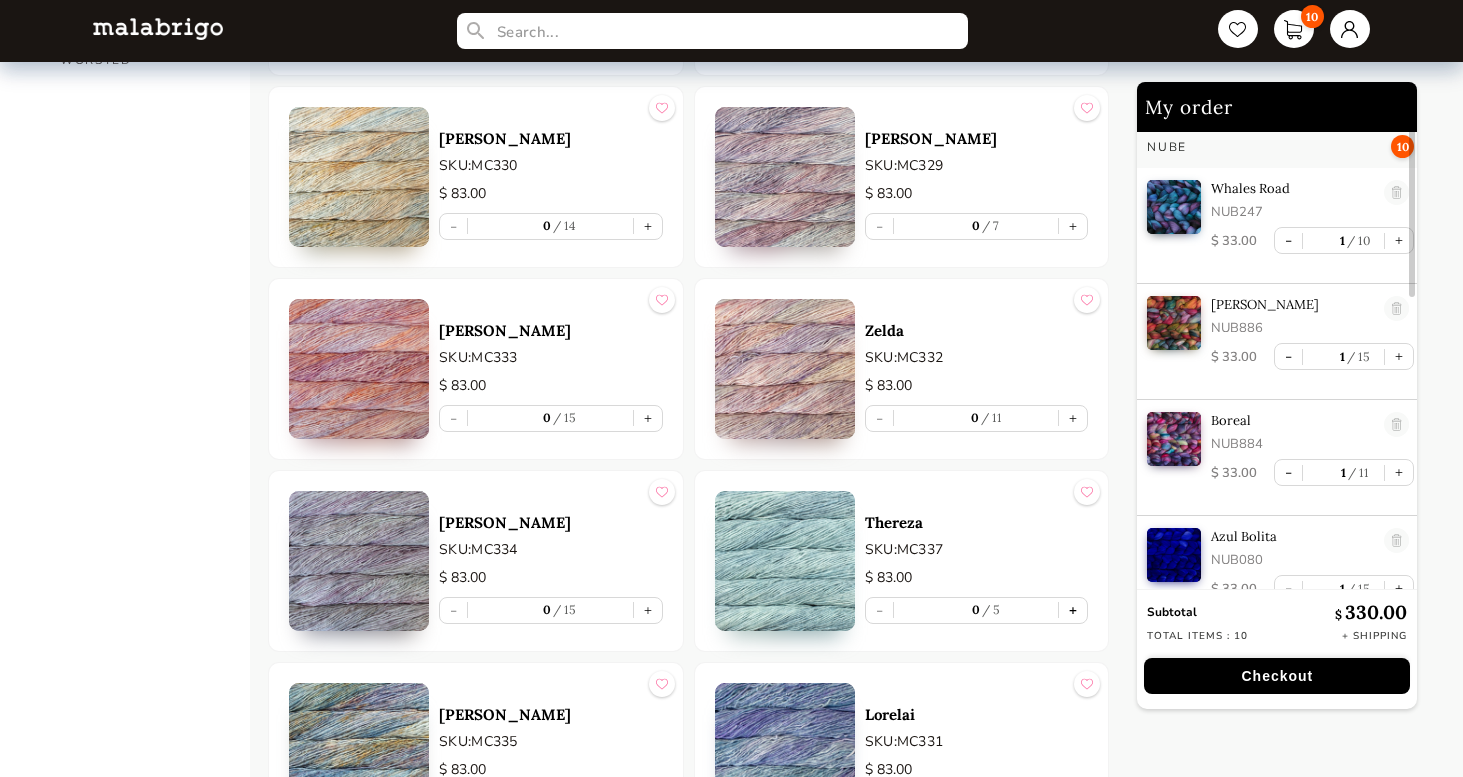 click on "+" at bounding box center (1073, 610) 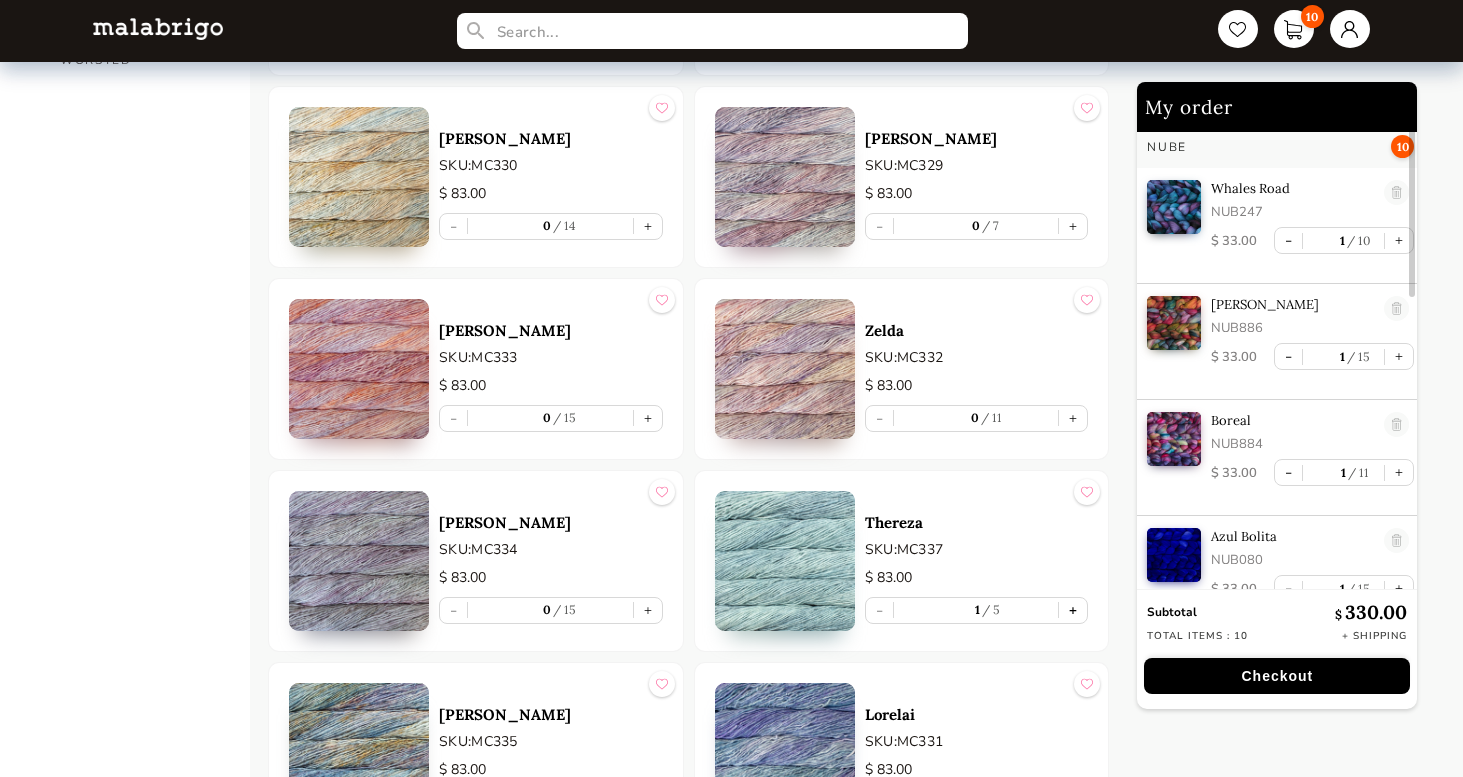 scroll, scrollTop: 0, scrollLeft: 0, axis: both 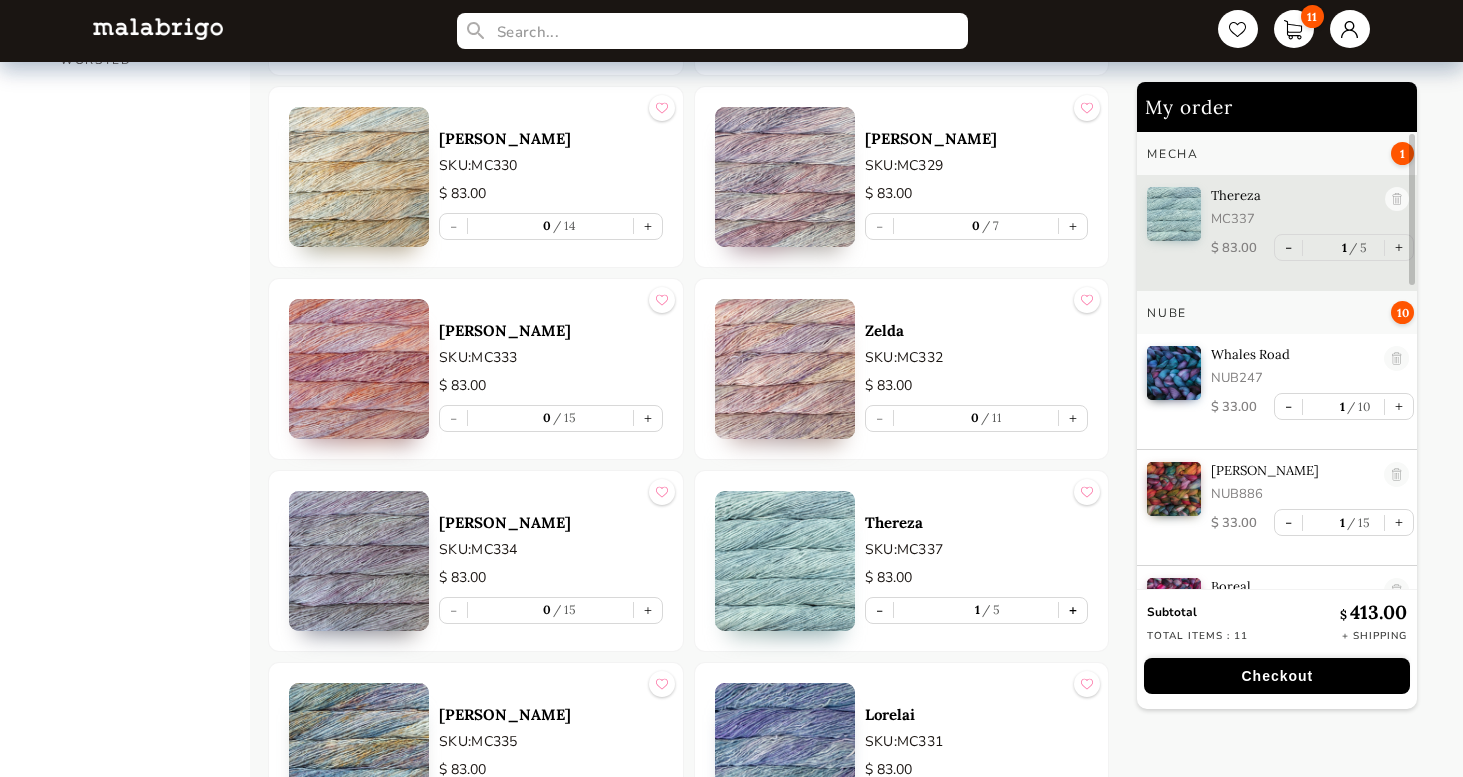 click on "+" at bounding box center [1073, 610] 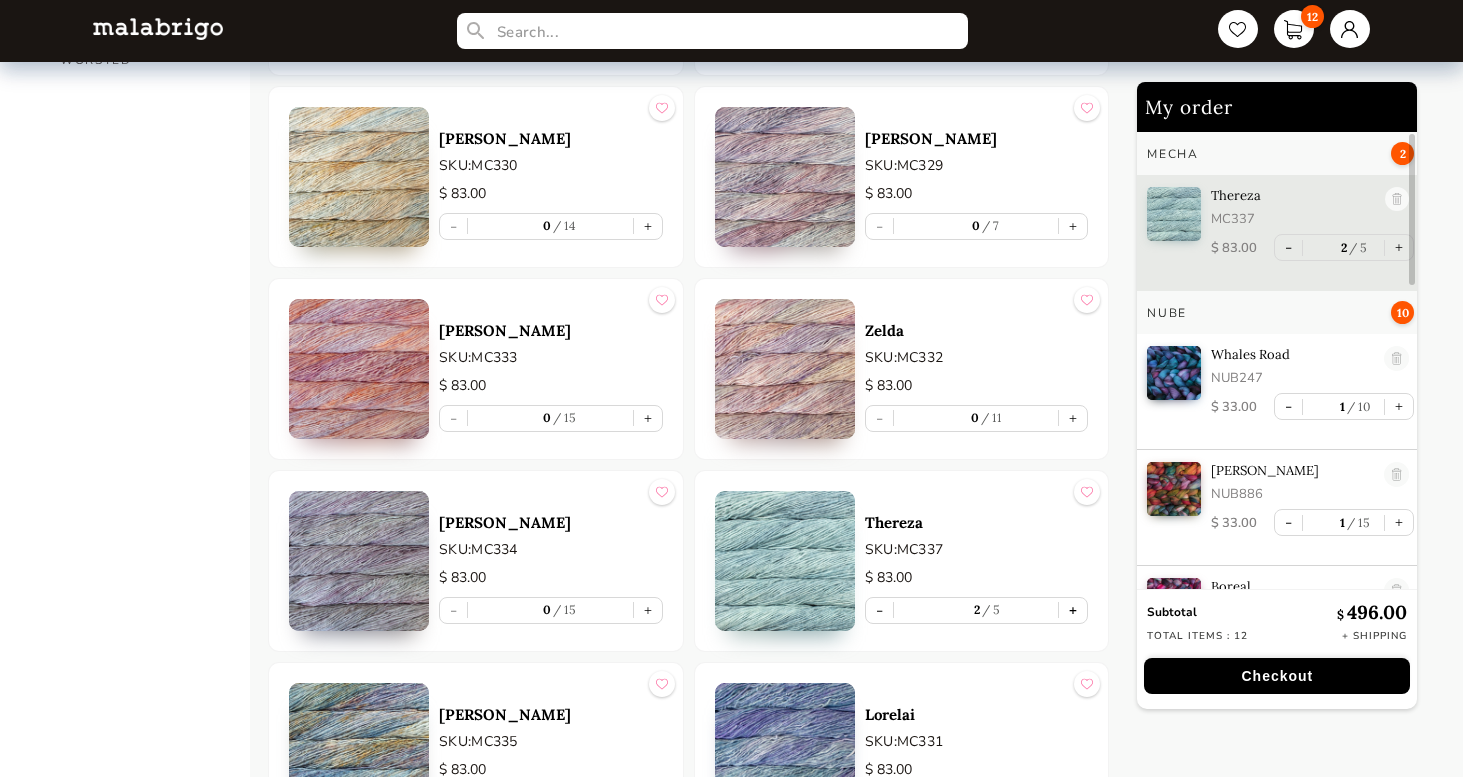 click on "+" at bounding box center [1073, 610] 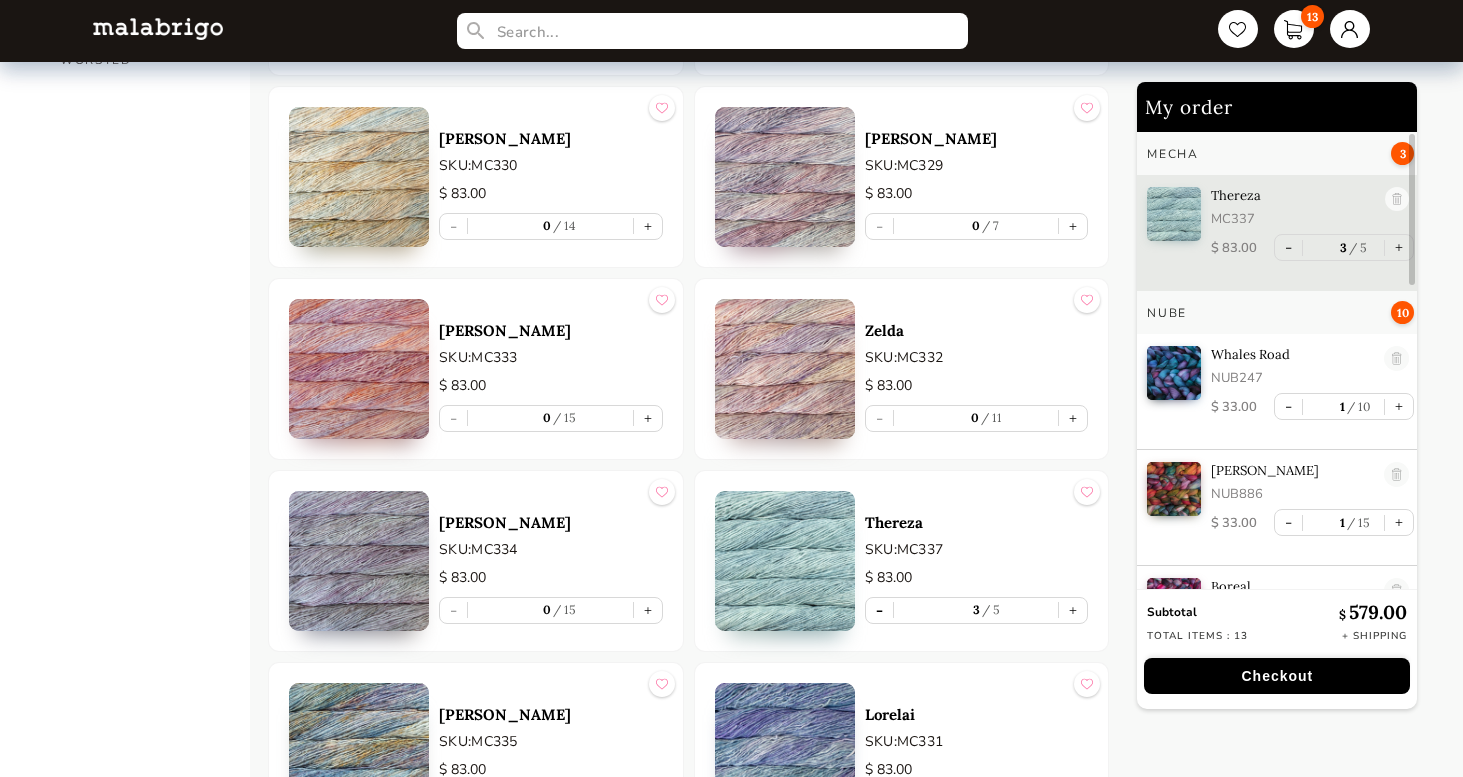 click on "-" at bounding box center (879, 610) 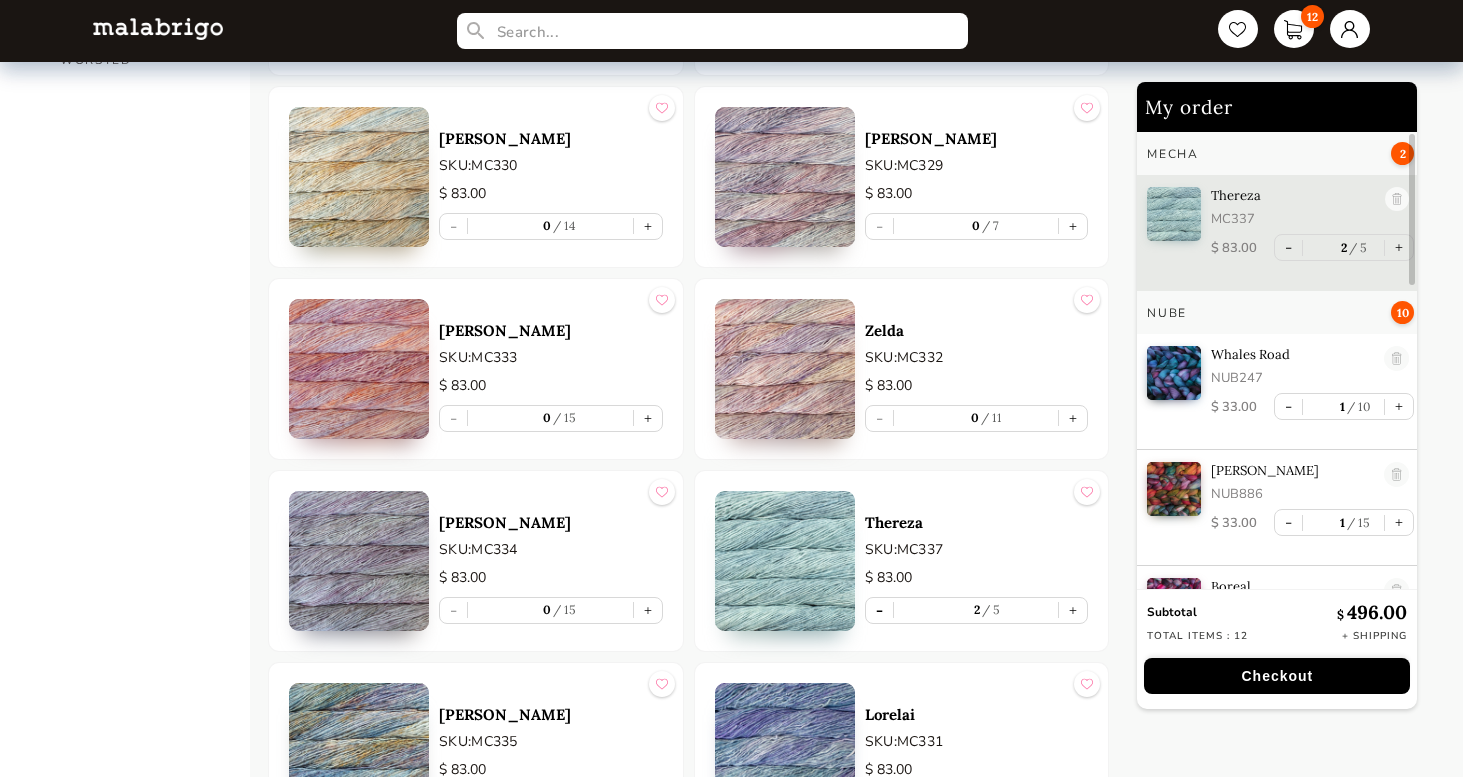 click on "-" at bounding box center [879, 610] 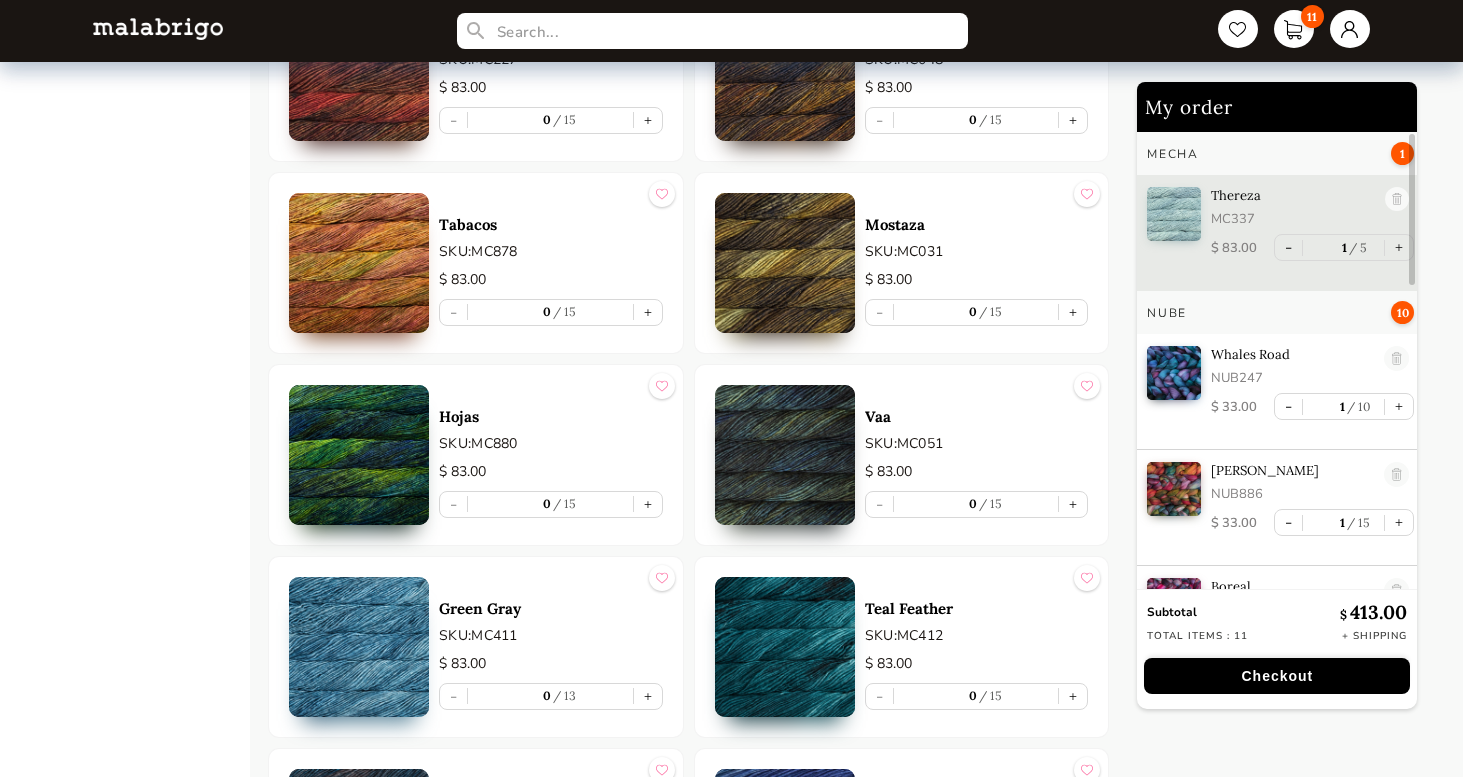 scroll, scrollTop: 3151, scrollLeft: 0, axis: vertical 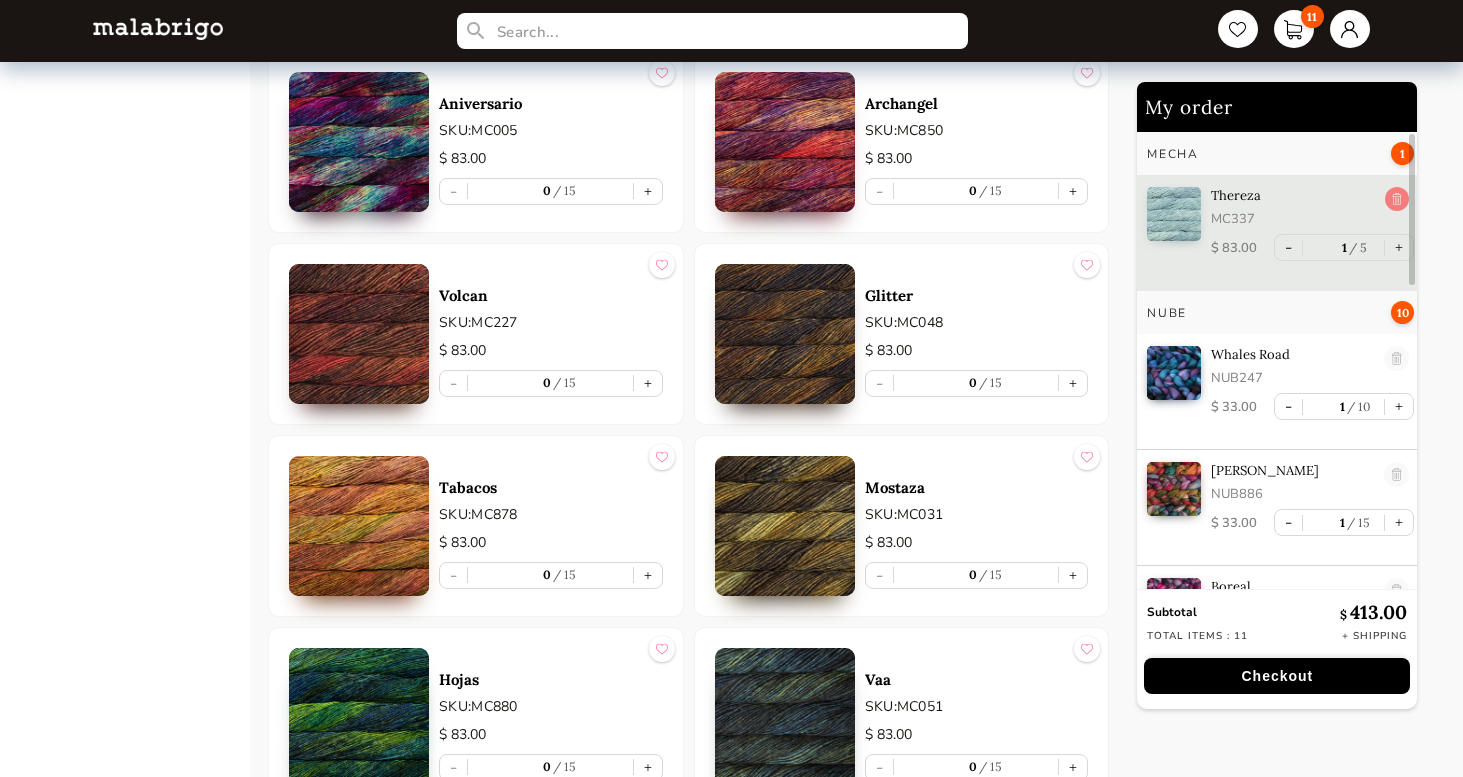 click at bounding box center [1397, 200] 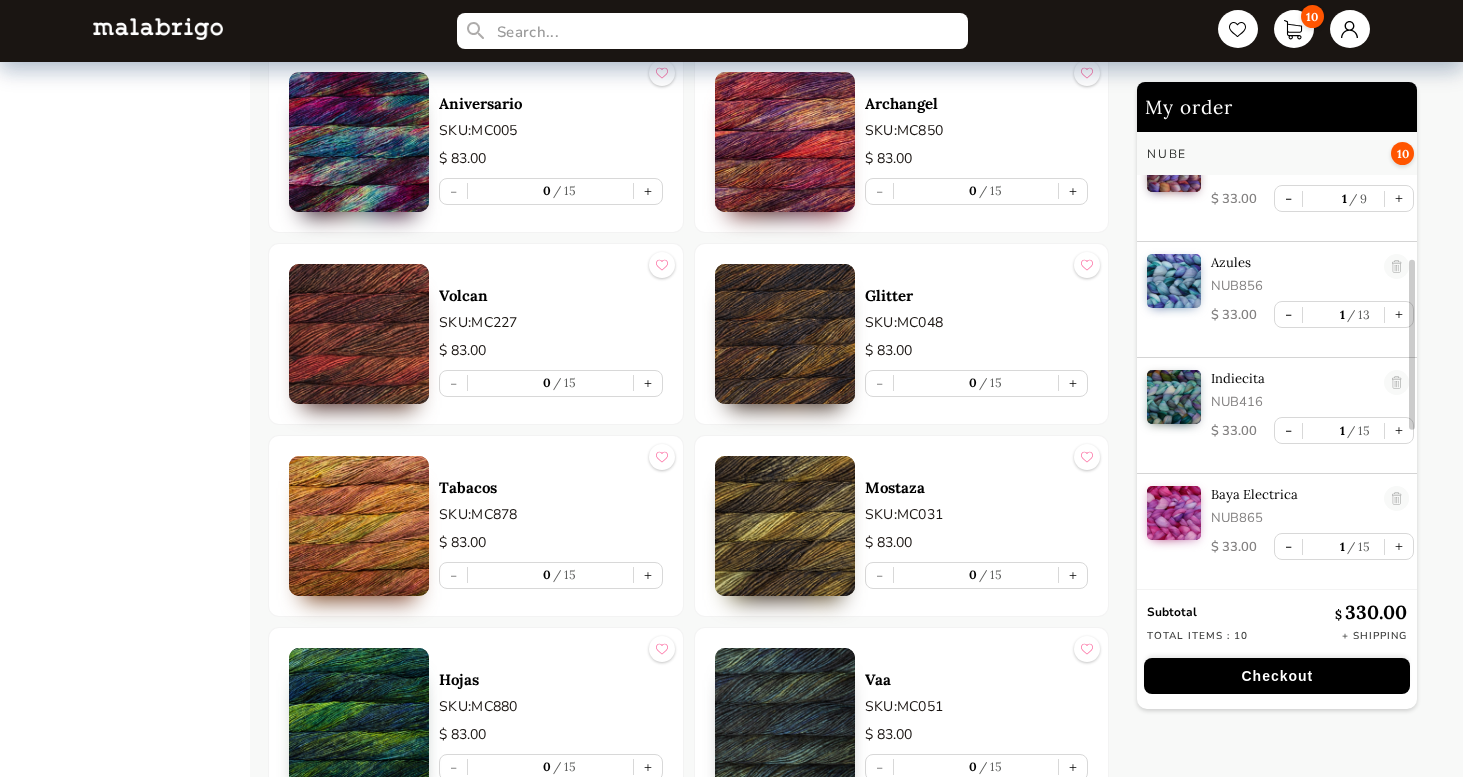 scroll, scrollTop: 782, scrollLeft: 0, axis: vertical 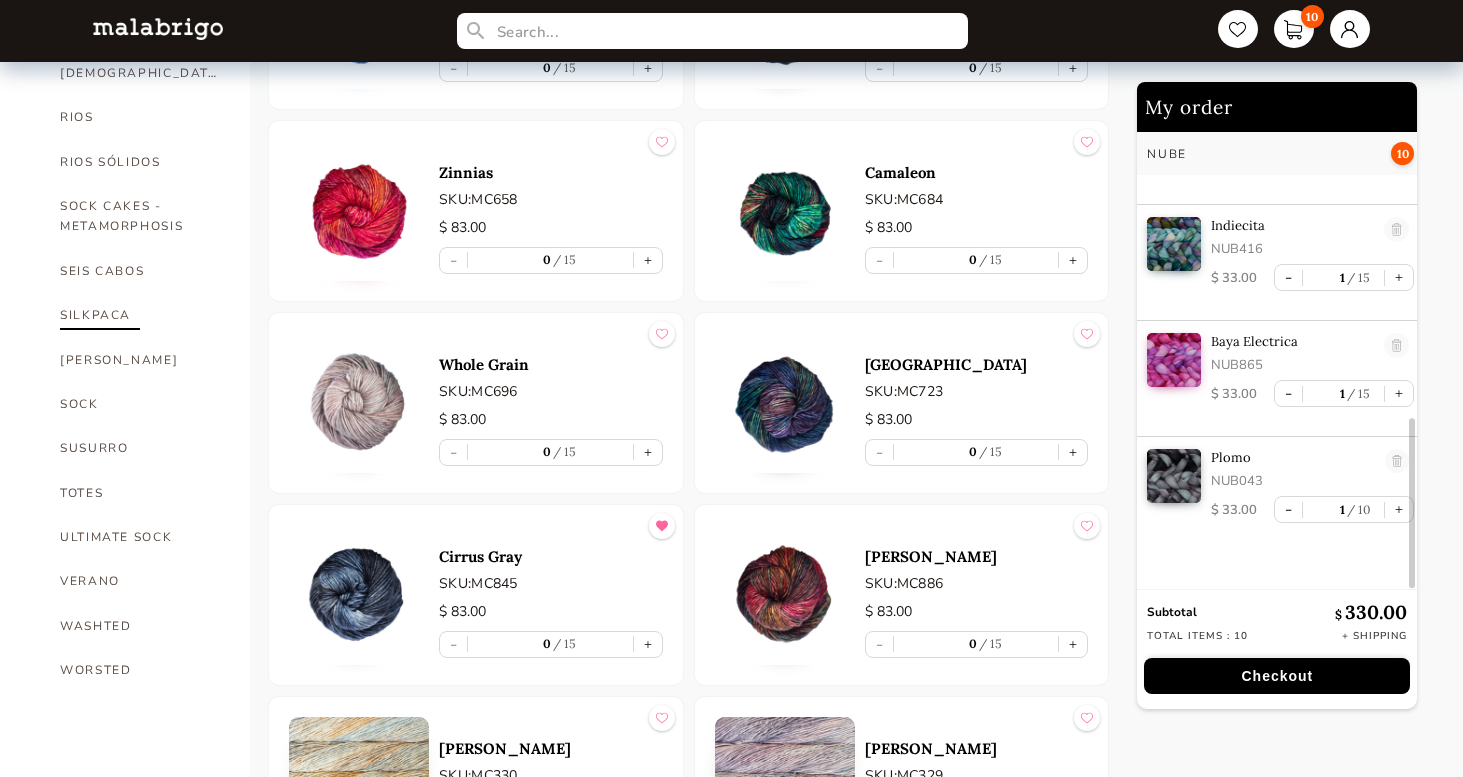 click on "SILKPACA" at bounding box center [140, 315] 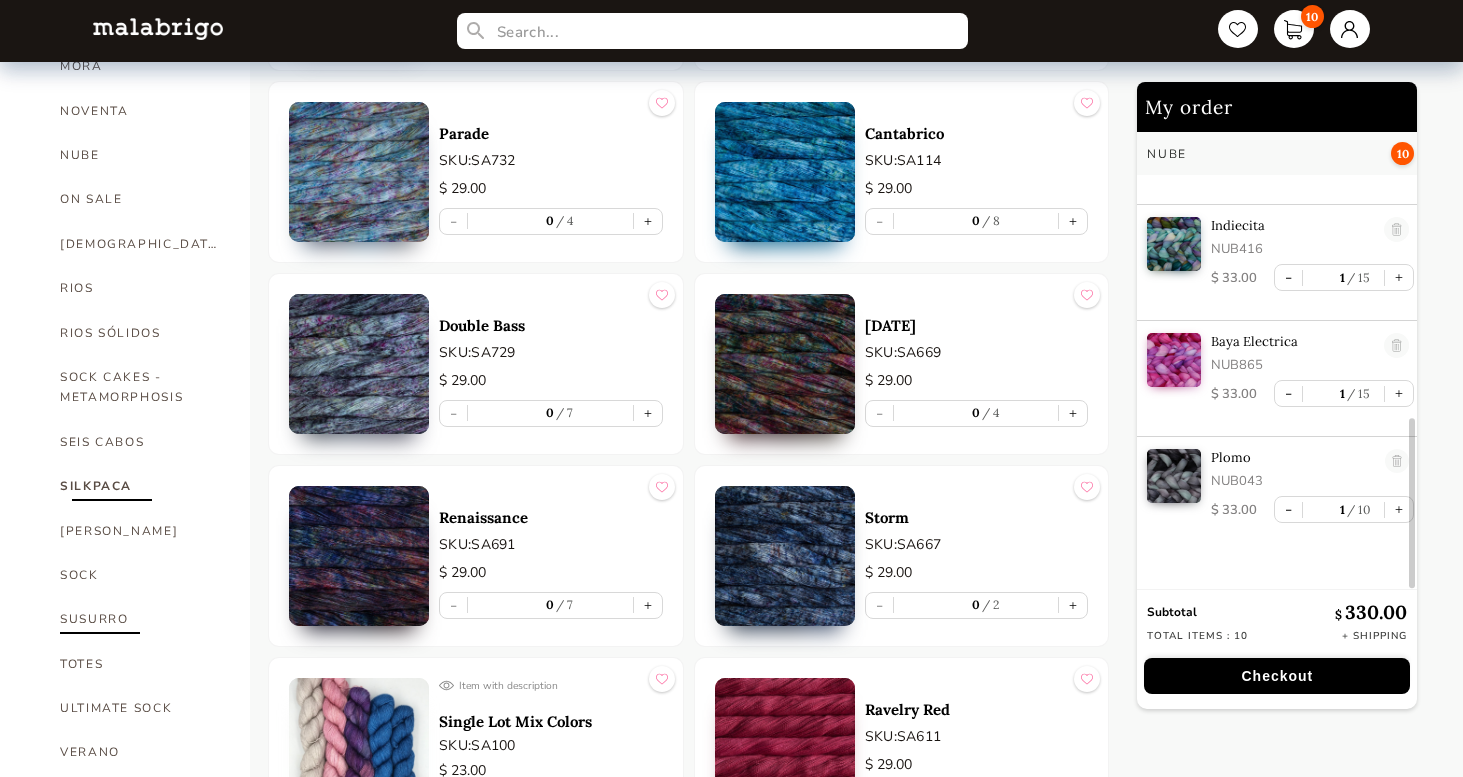 scroll, scrollTop: 995, scrollLeft: 0, axis: vertical 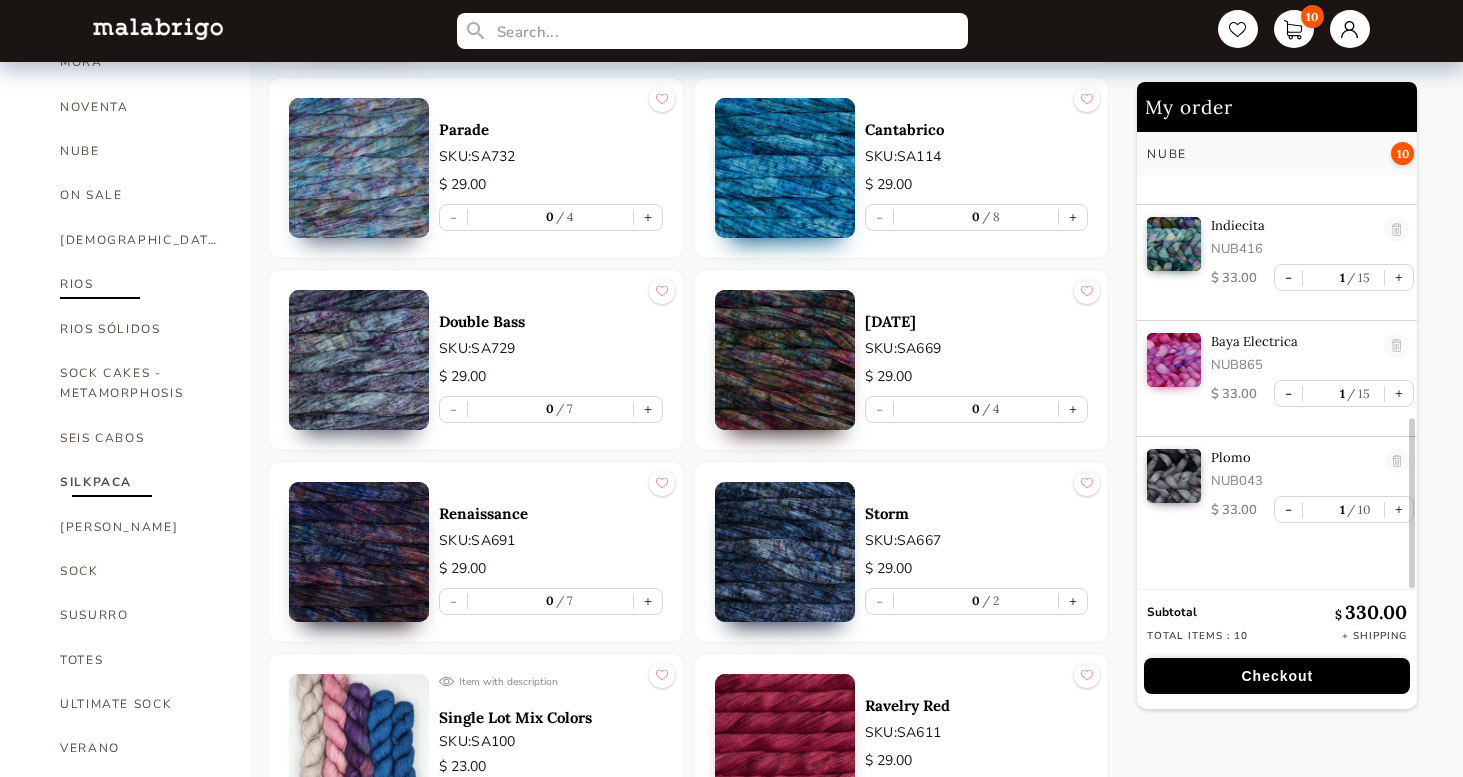 click on "RIOS" at bounding box center (140, 284) 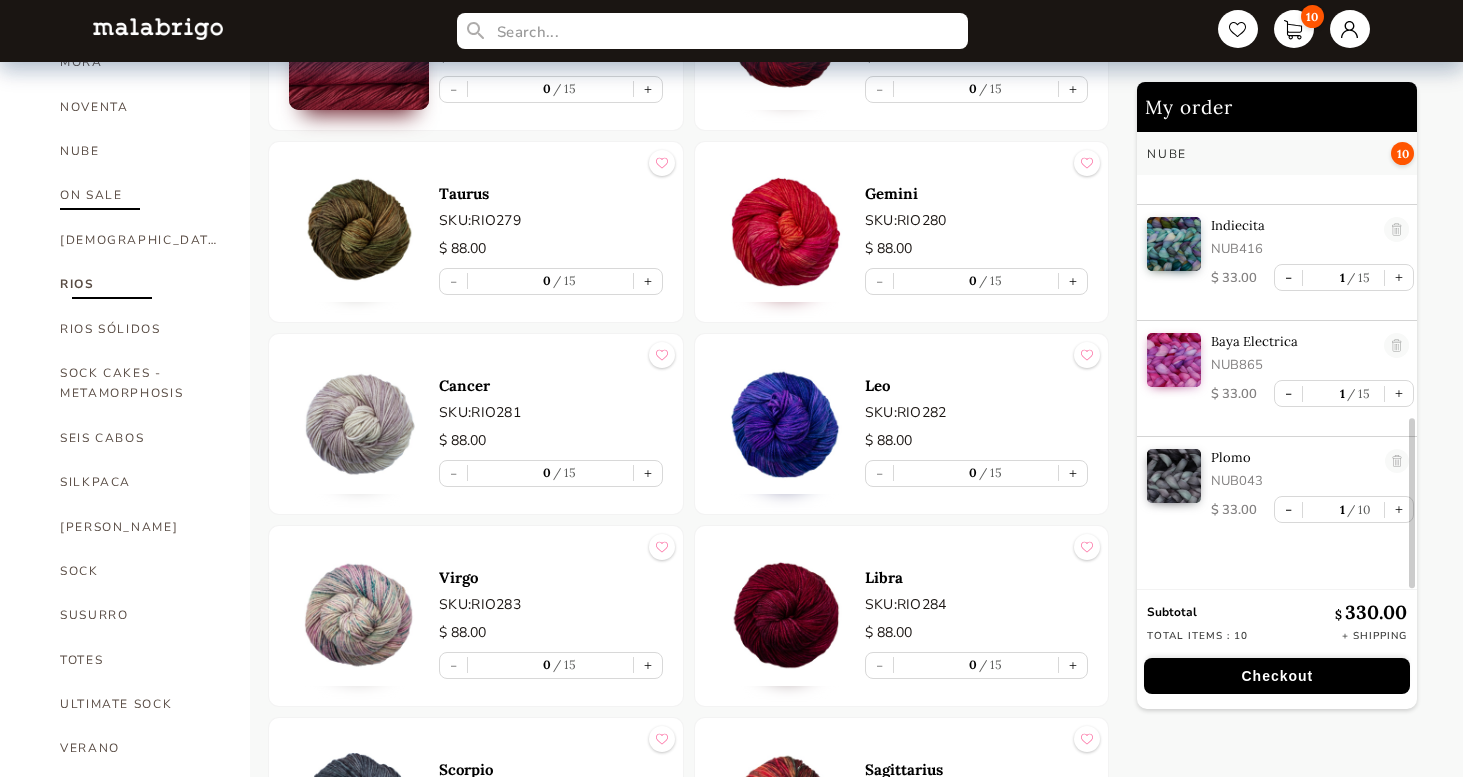 click on "ON SALE" at bounding box center (140, 195) 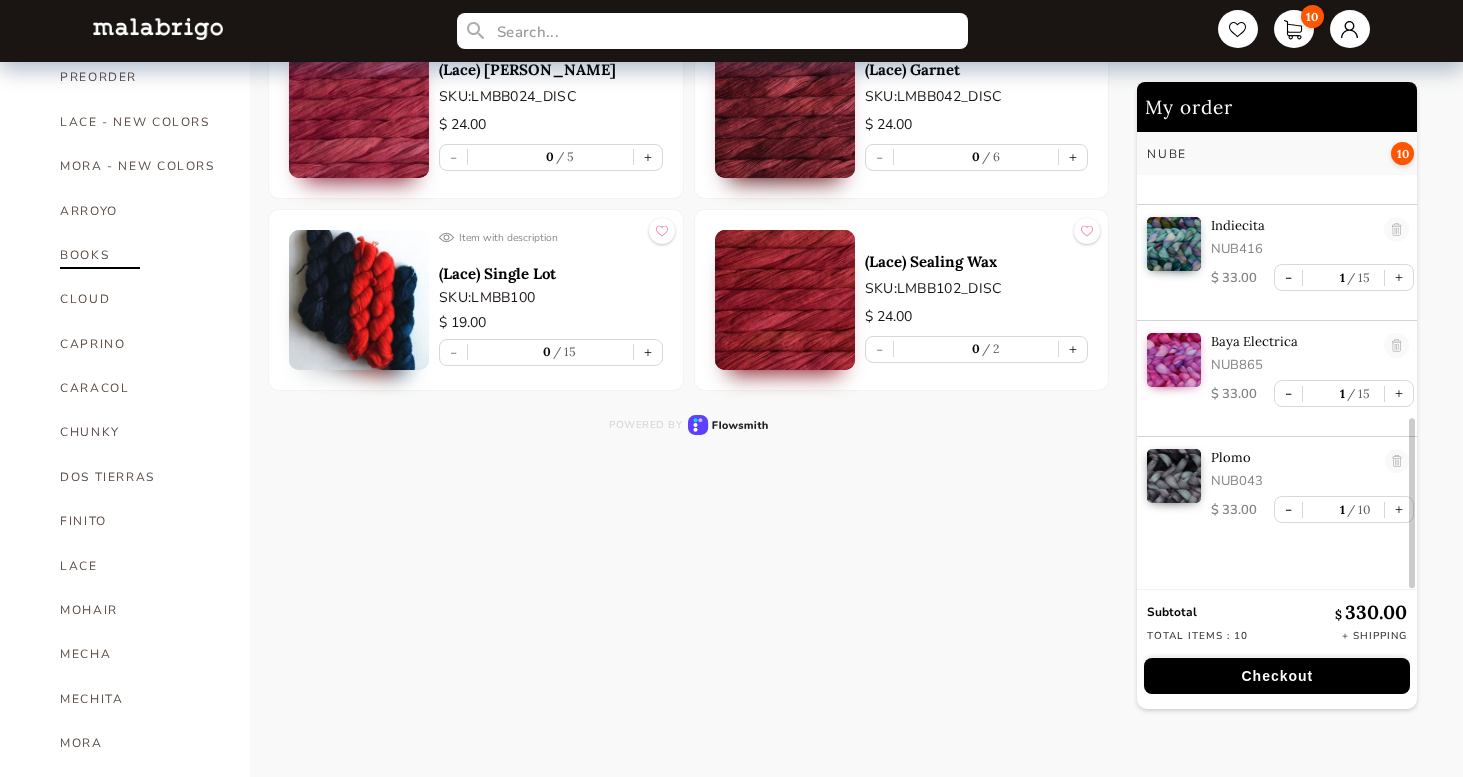 scroll, scrollTop: 315, scrollLeft: 0, axis: vertical 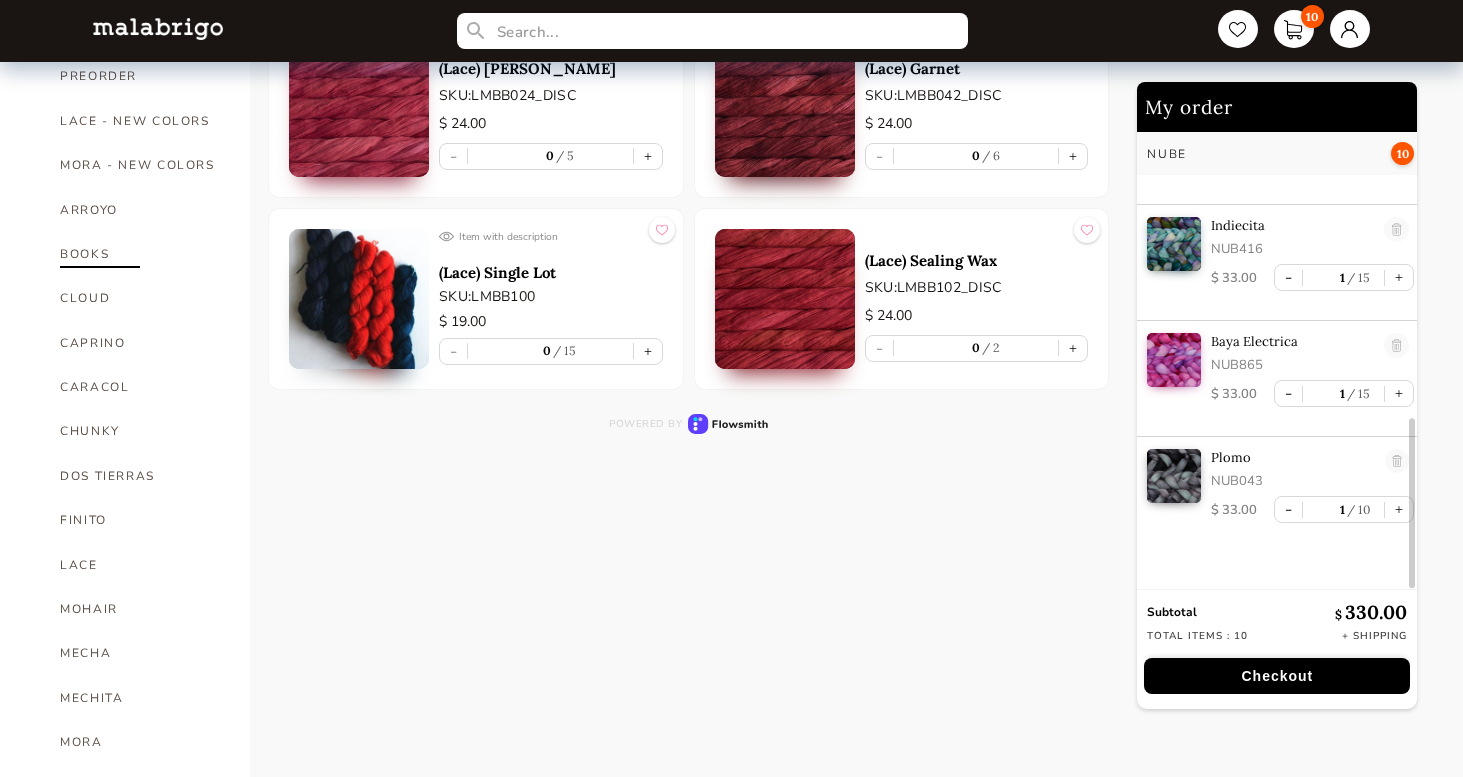 click on "BOOKS" at bounding box center (140, 254) 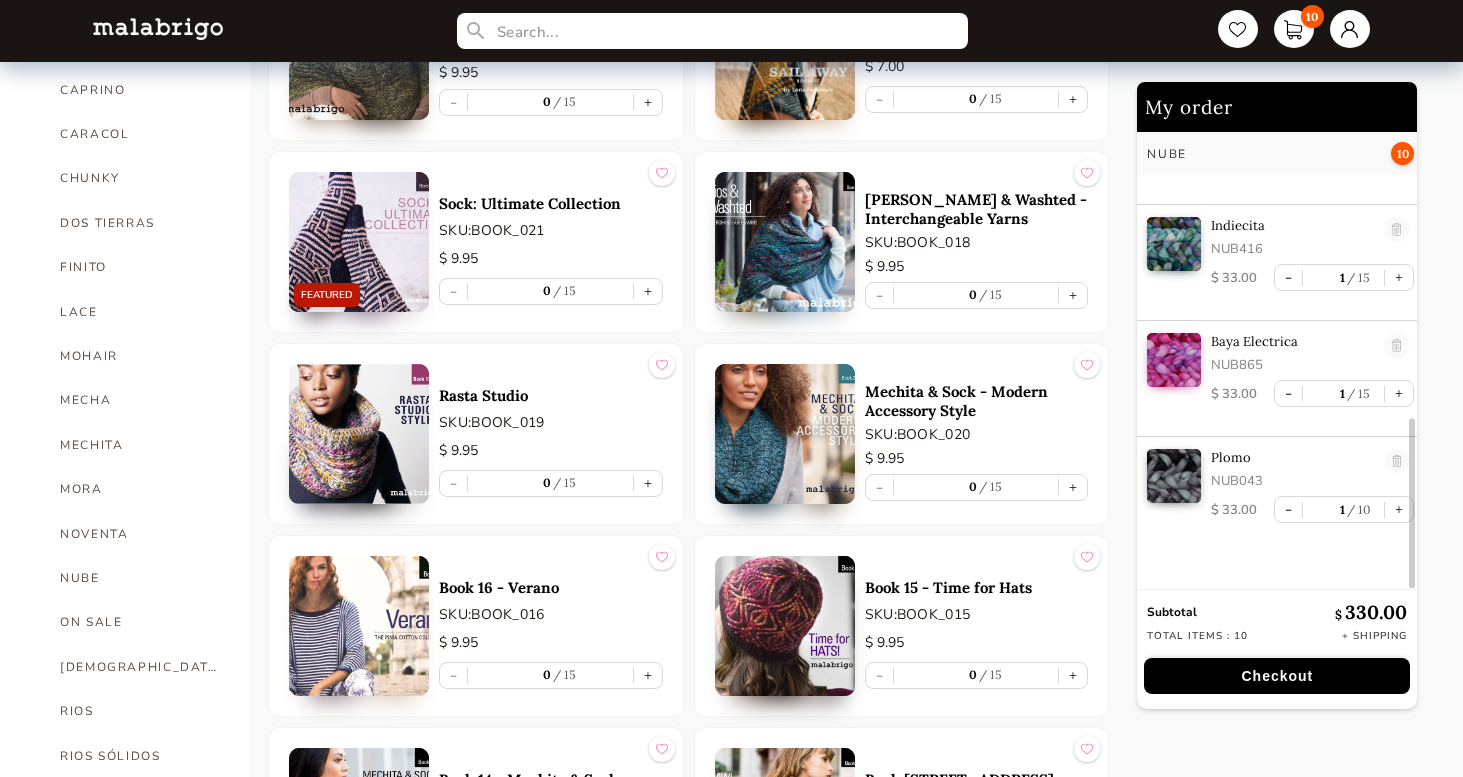 scroll, scrollTop: 566, scrollLeft: 0, axis: vertical 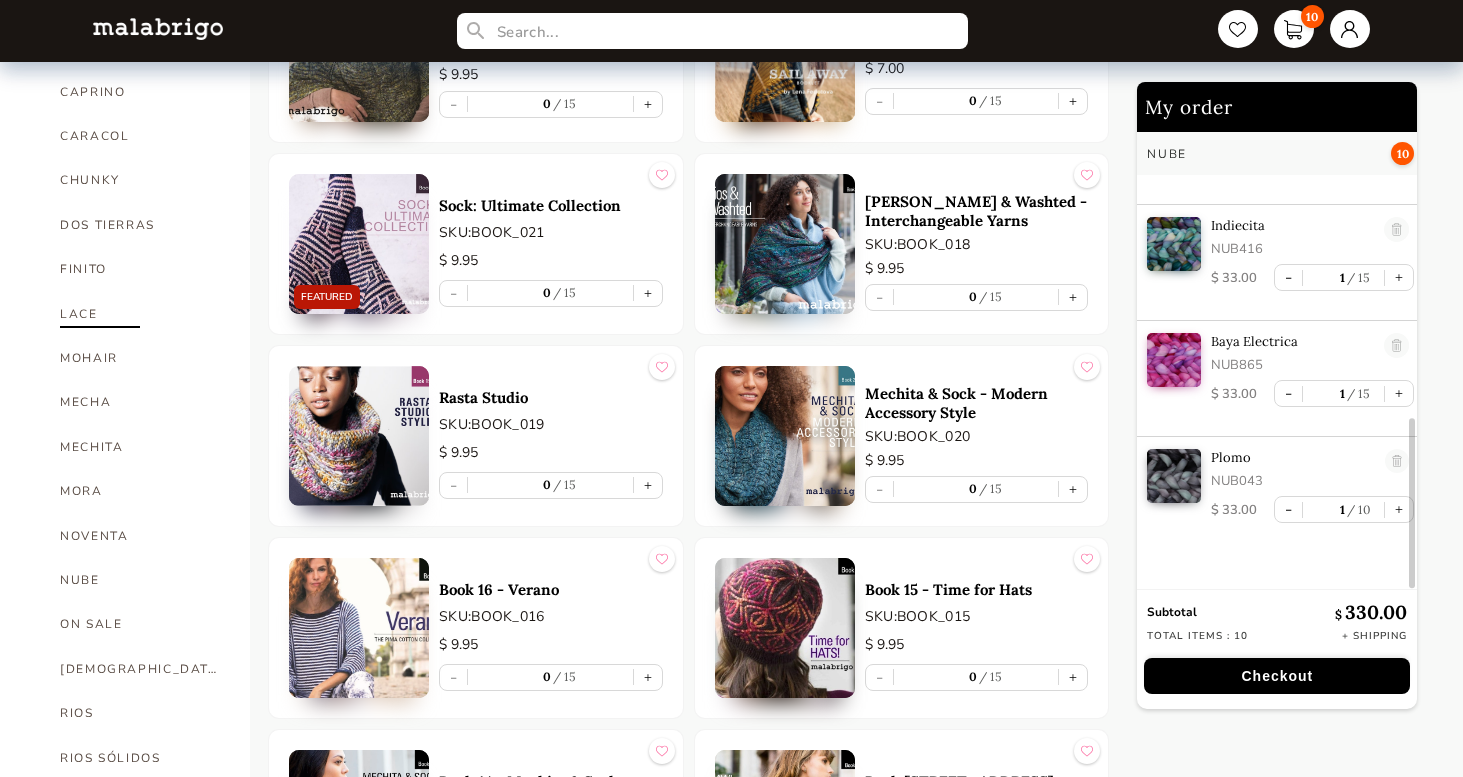click on "LACE" at bounding box center [140, 314] 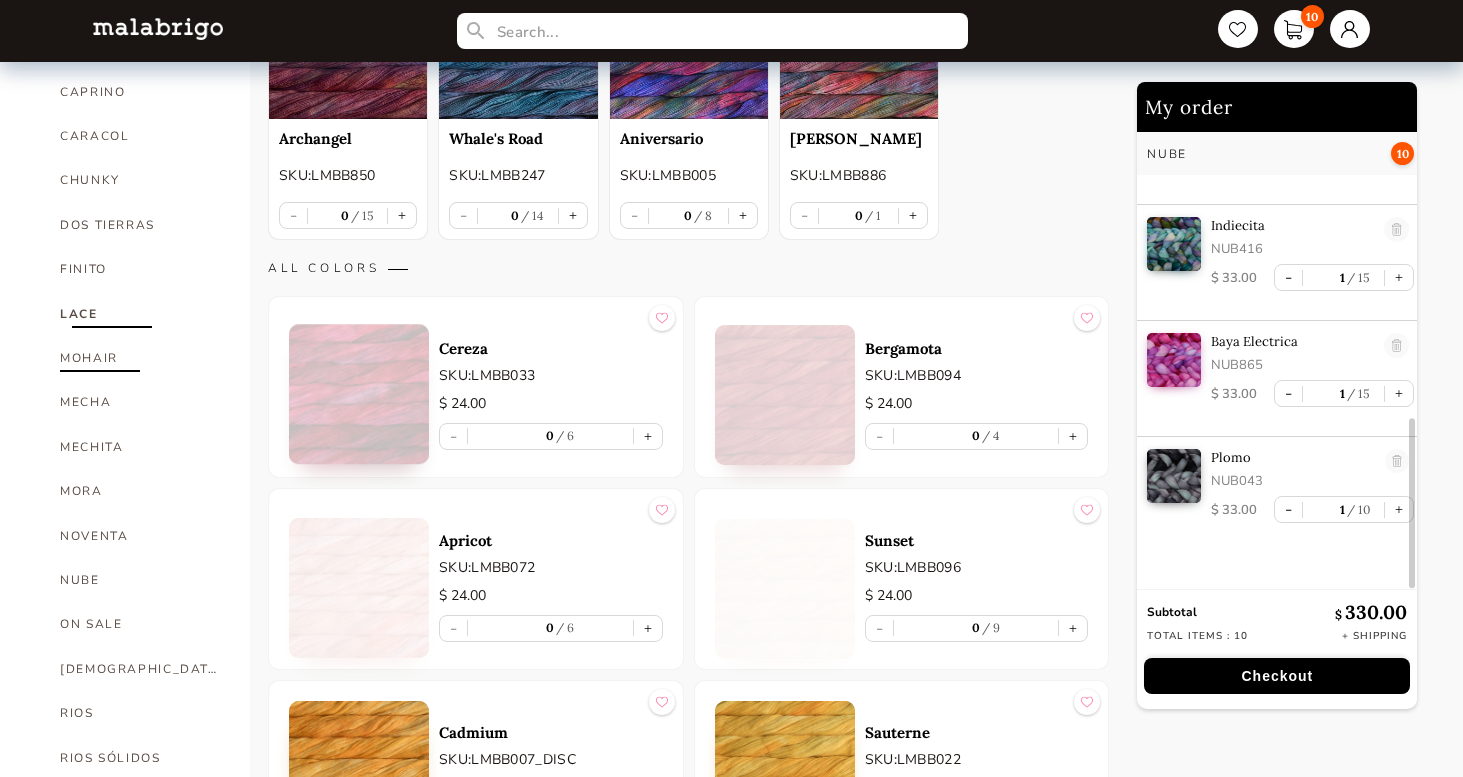 click on "MOHAIR" at bounding box center [140, 358] 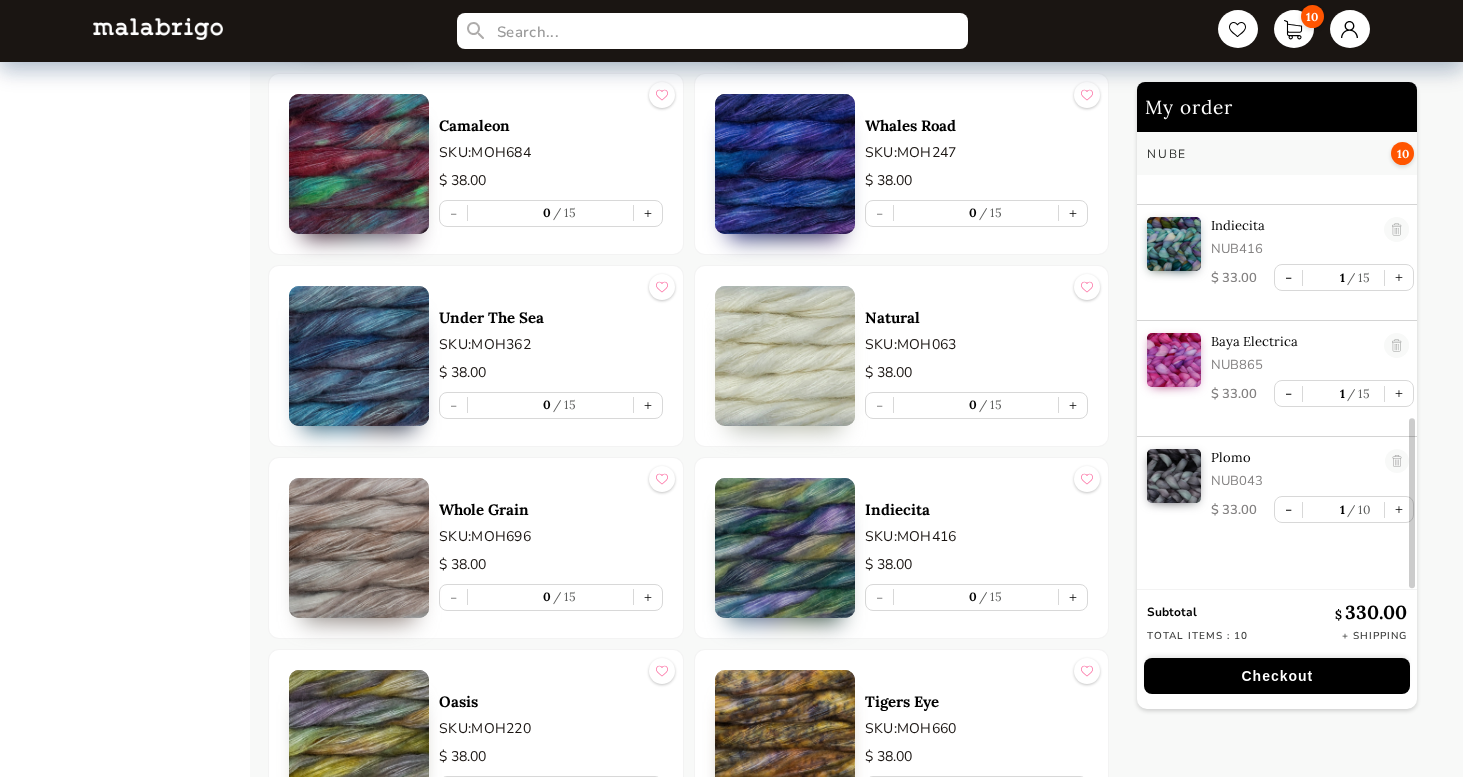 scroll, scrollTop: 2156, scrollLeft: 0, axis: vertical 